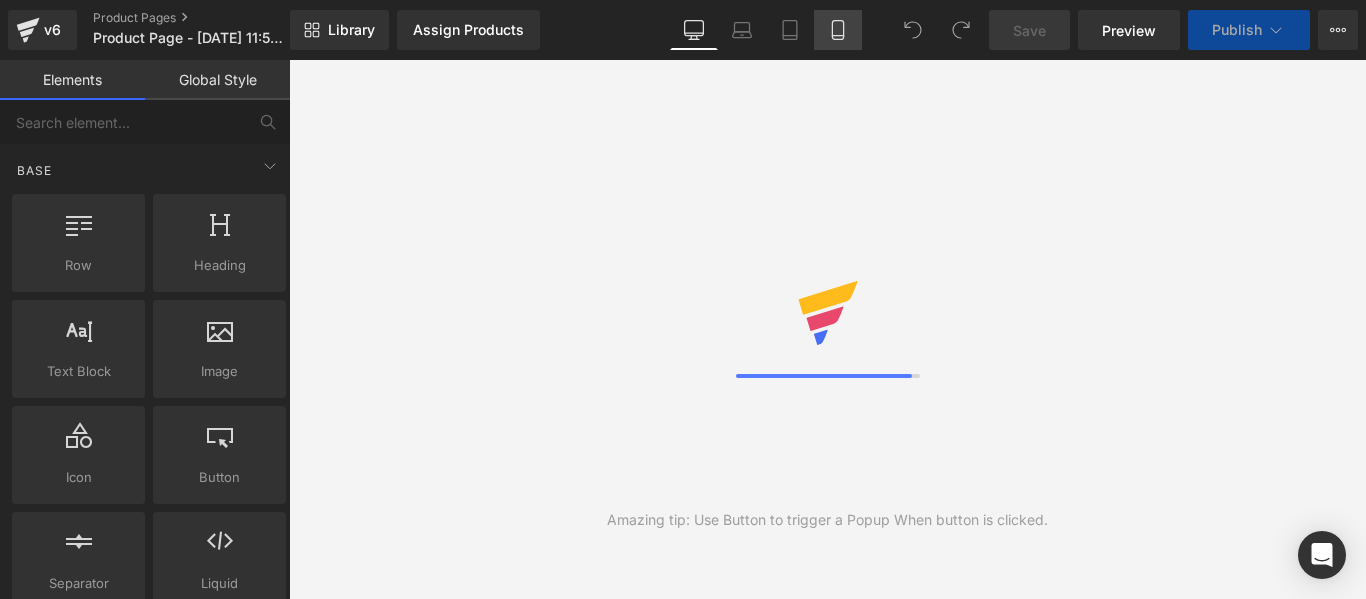 scroll, scrollTop: 0, scrollLeft: 0, axis: both 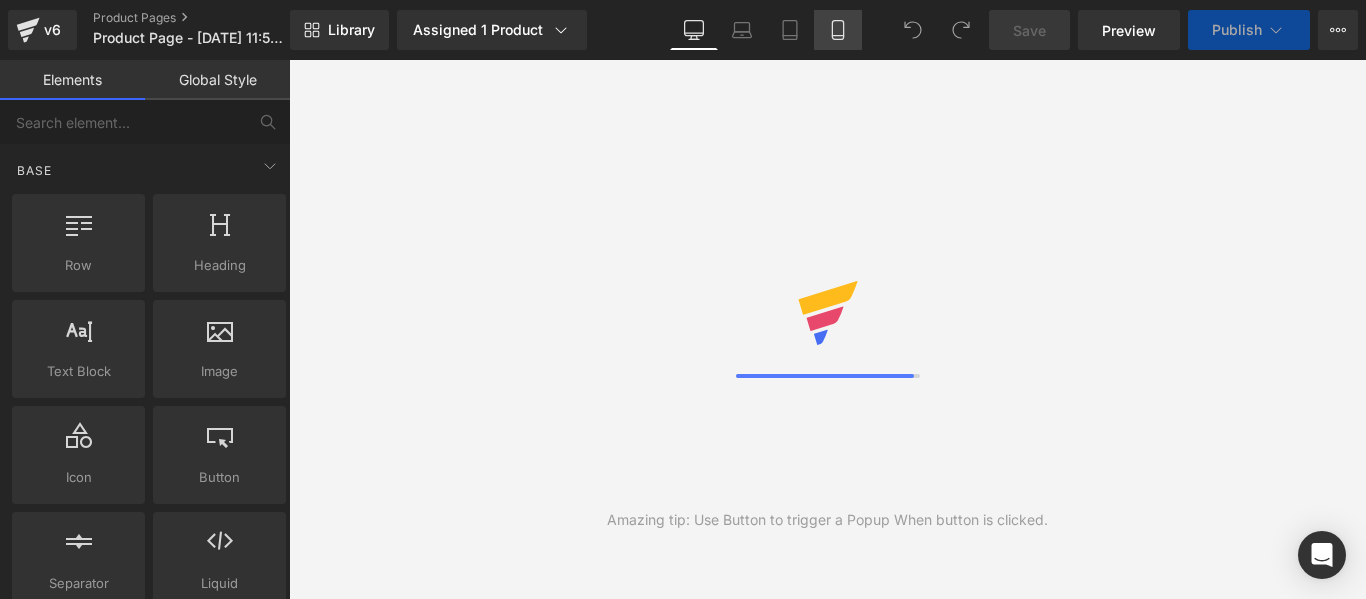 click 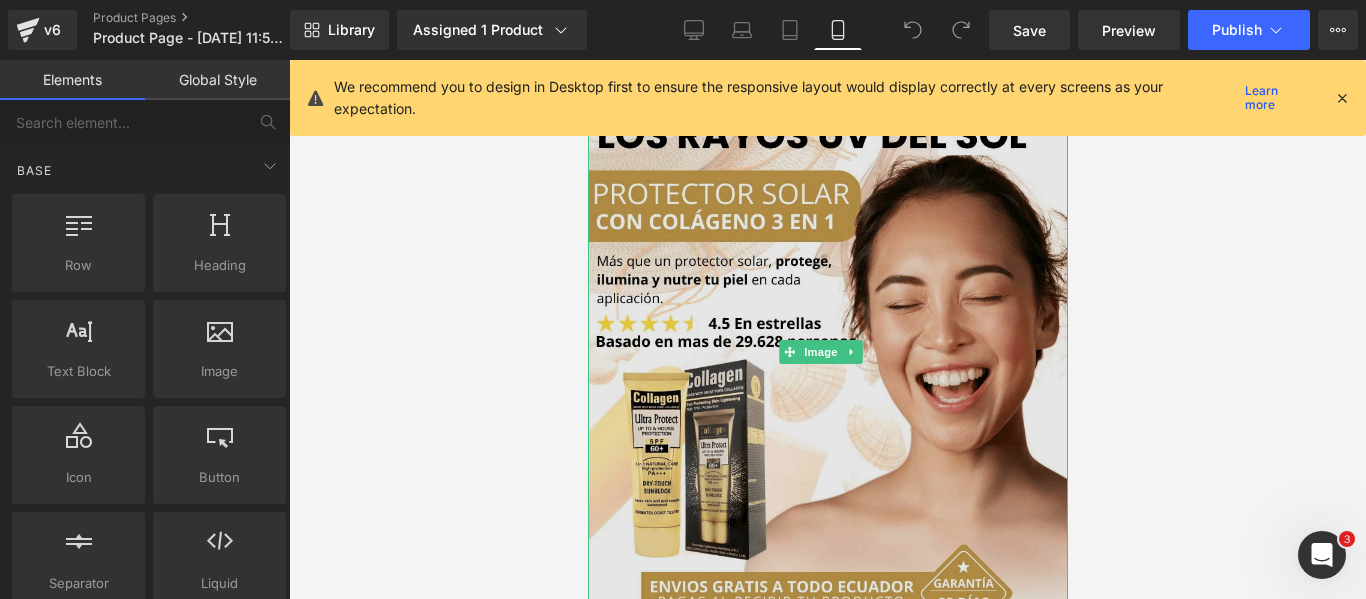 scroll, scrollTop: 0, scrollLeft: 0, axis: both 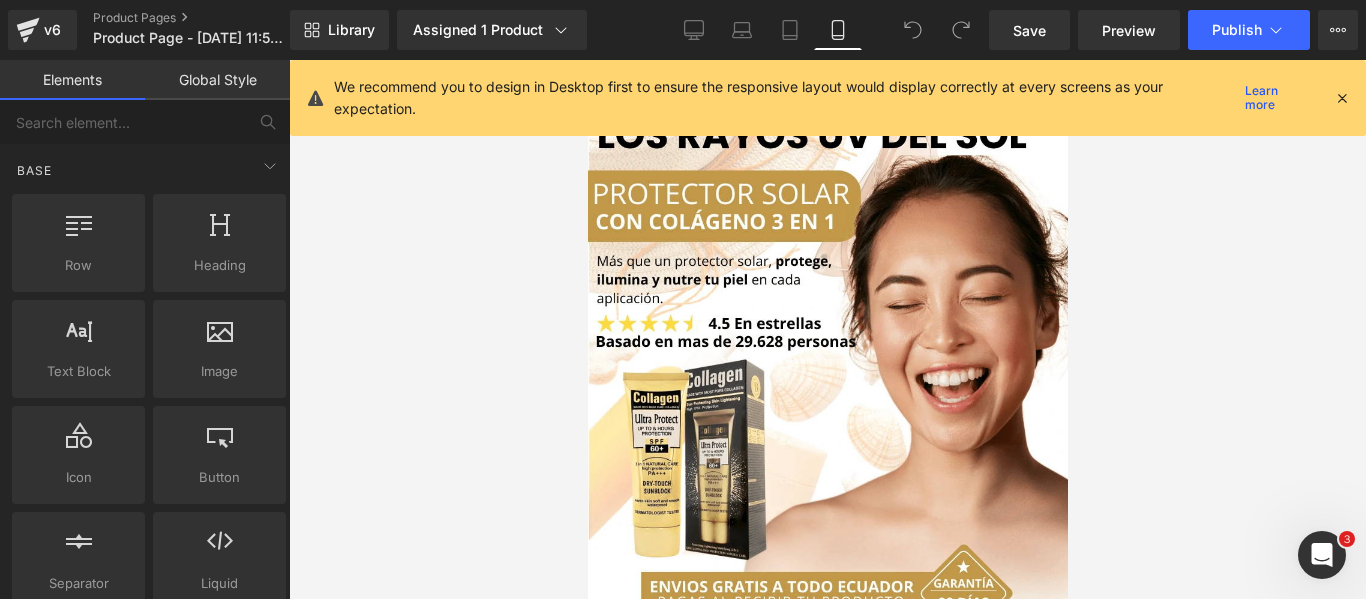 click at bounding box center [1342, 98] 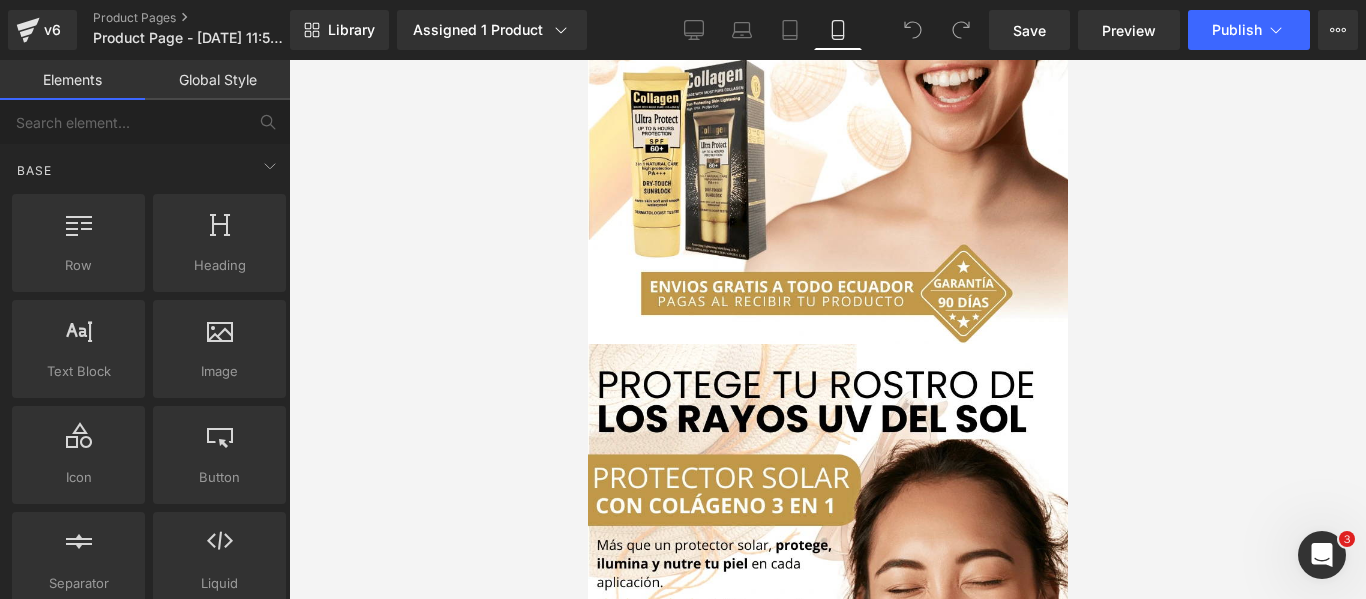 scroll, scrollTop: 200, scrollLeft: 0, axis: vertical 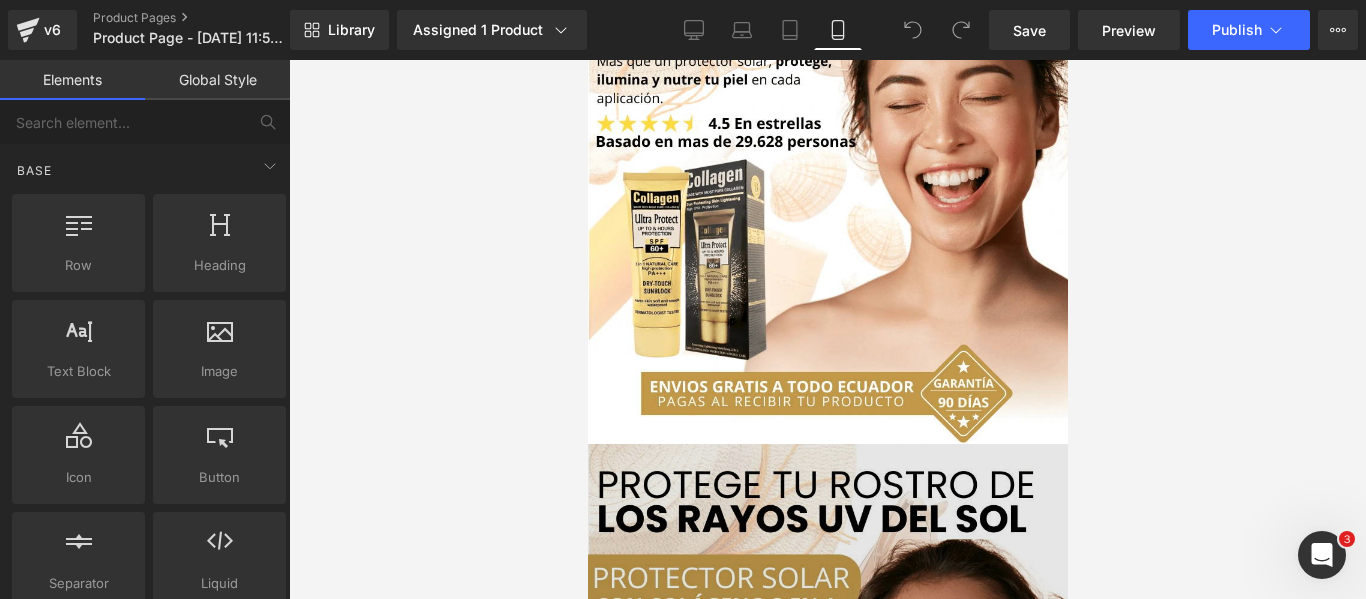 click at bounding box center (827, 736) 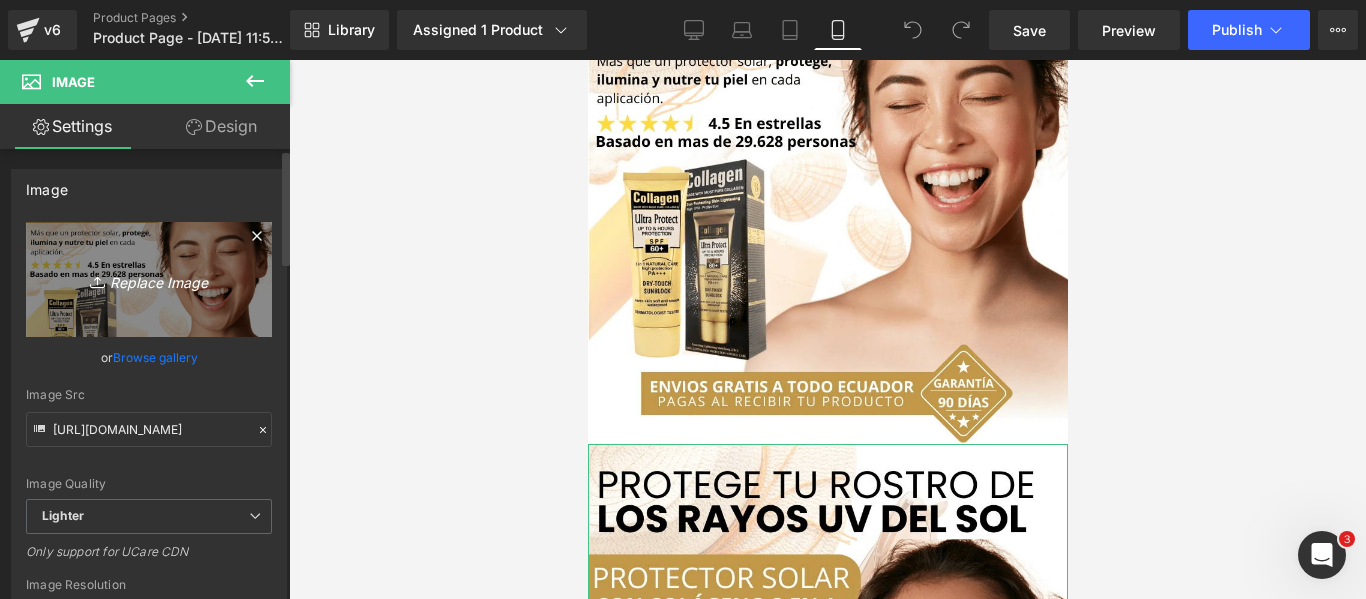 click on "Replace Image" at bounding box center (149, 279) 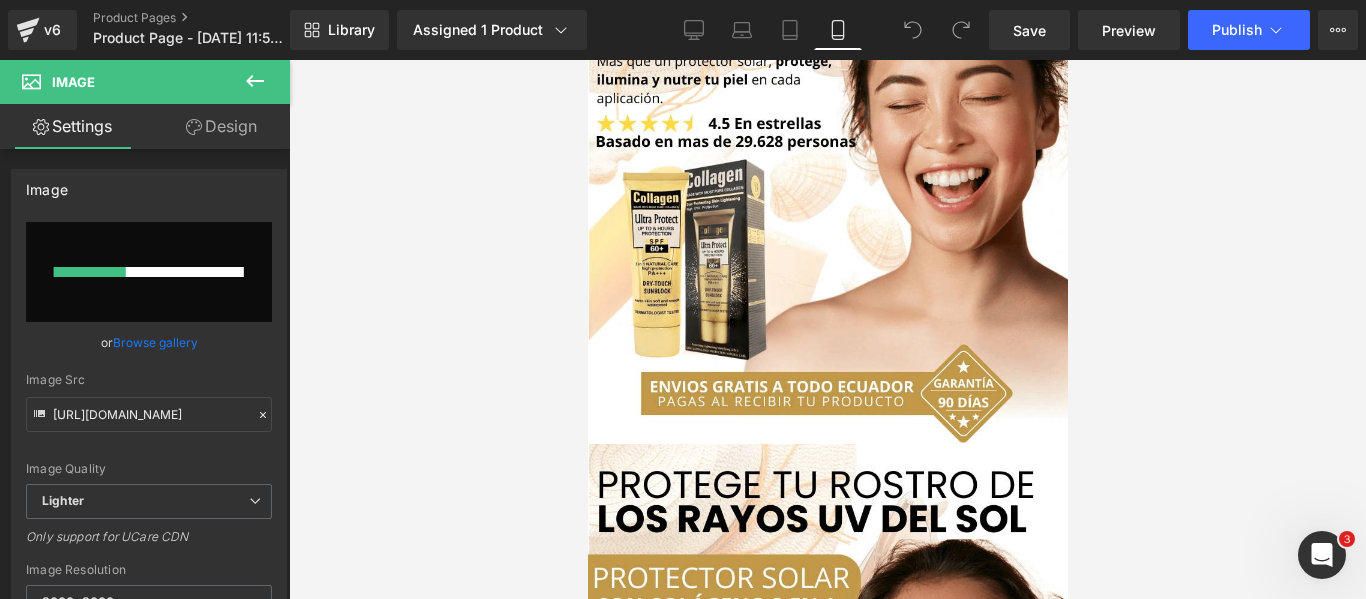 type 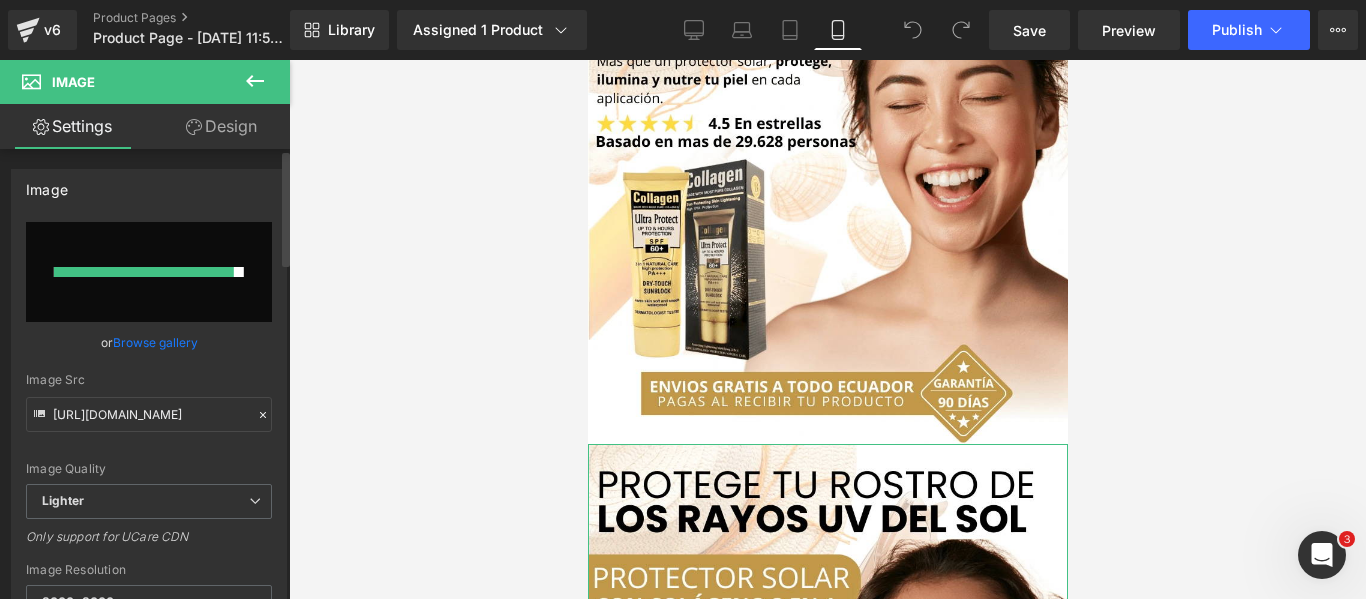 type on "[URL][DOMAIN_NAME]" 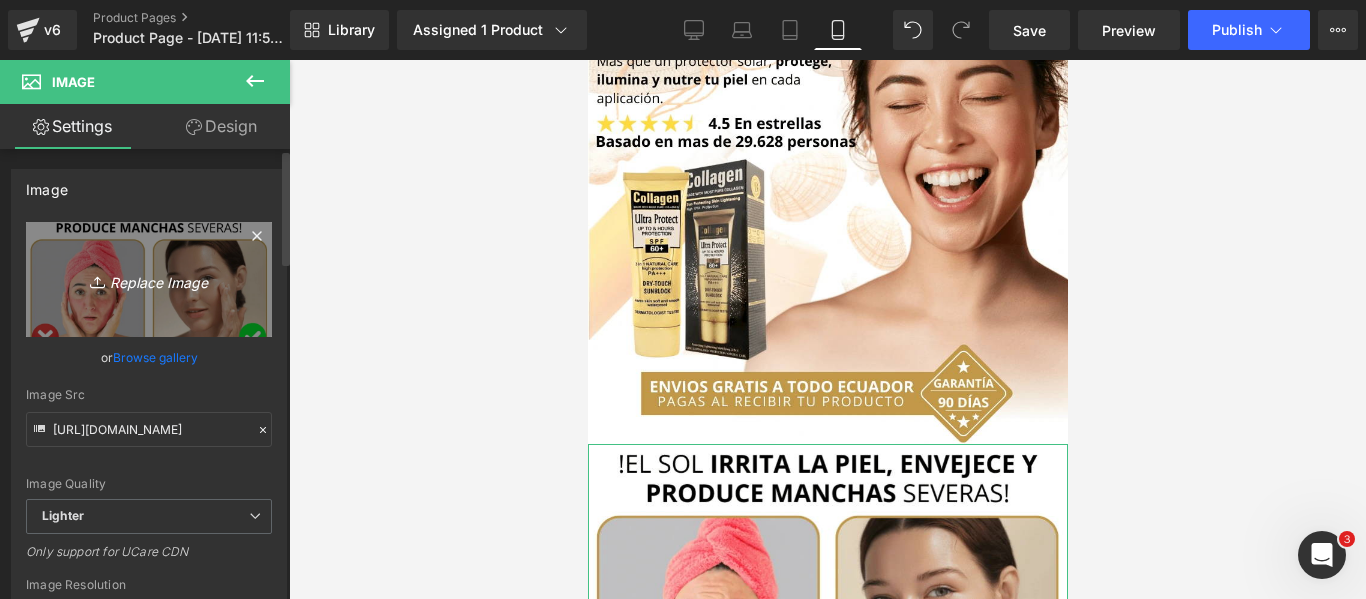 click on "Replace Image" at bounding box center [149, 279] 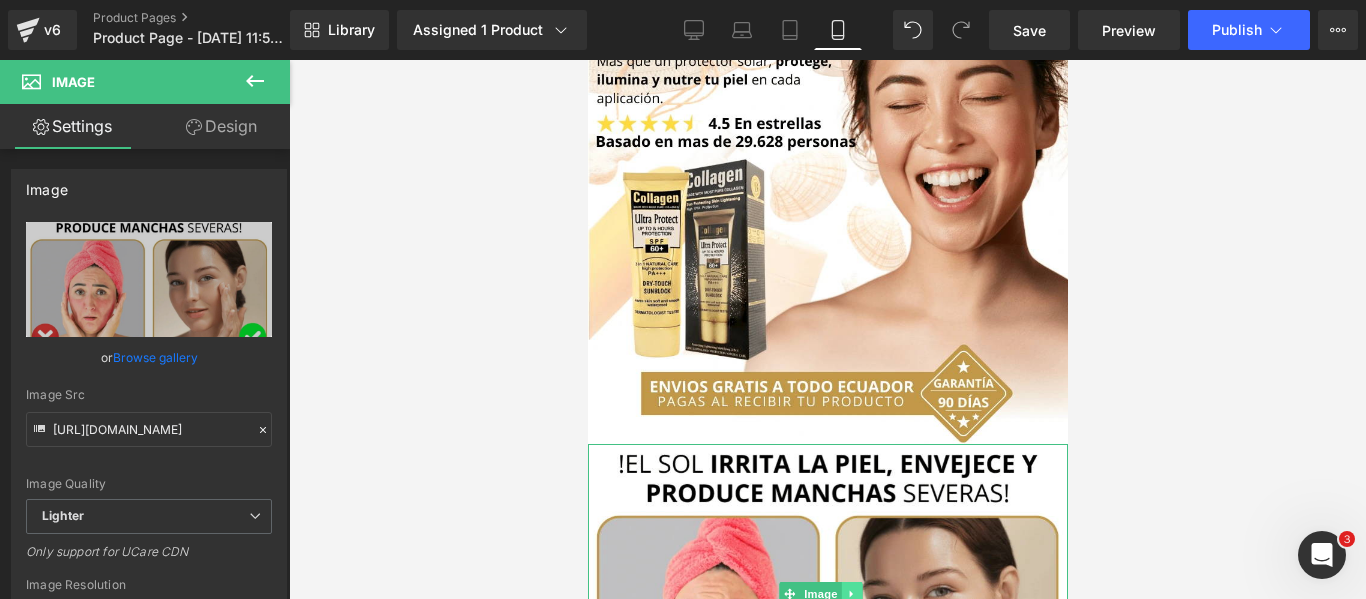 click at bounding box center [850, 594] 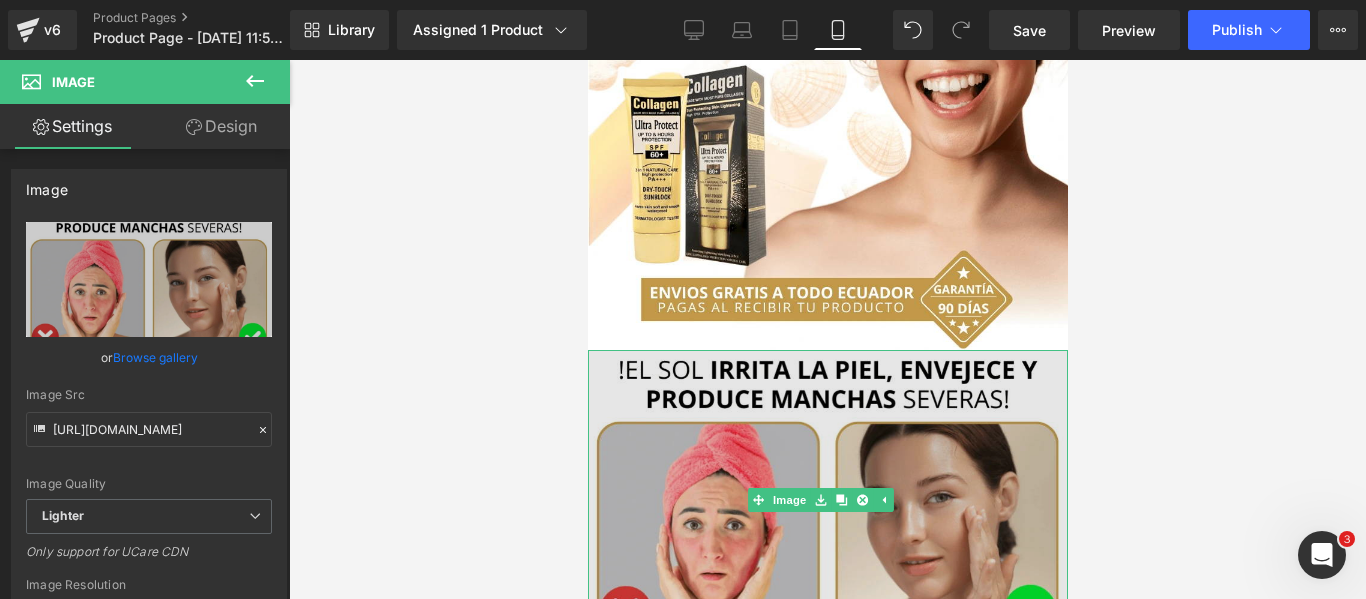 scroll, scrollTop: 400, scrollLeft: 0, axis: vertical 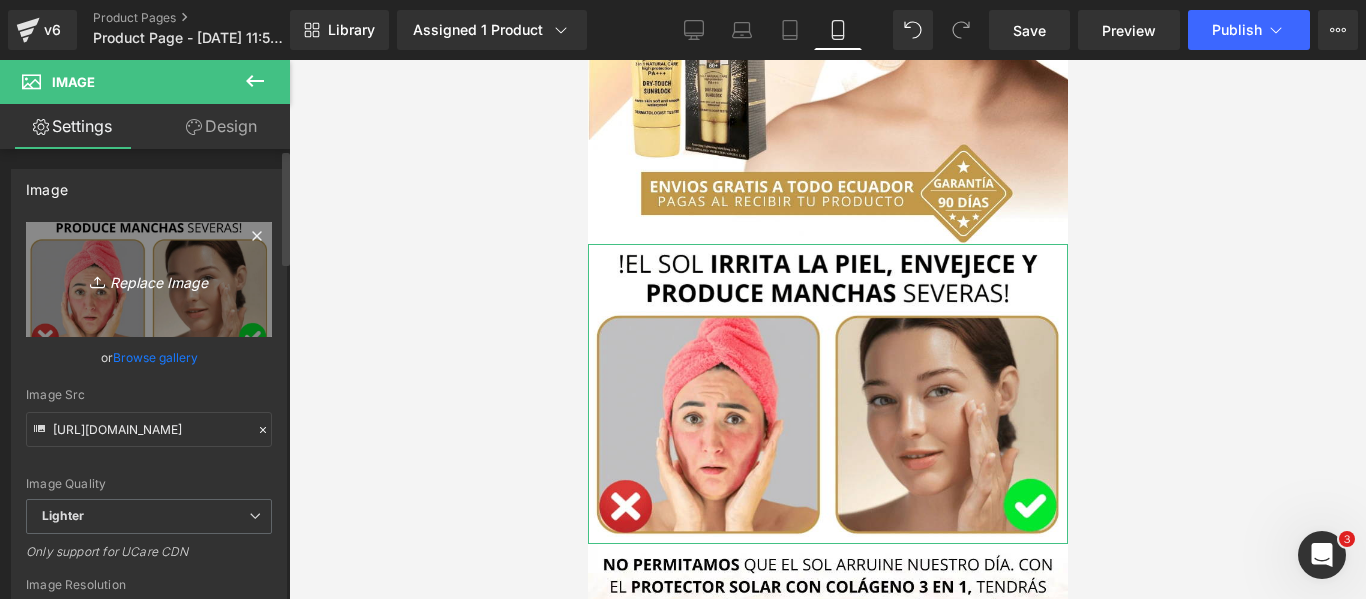 click on "Replace Image" at bounding box center [149, 279] 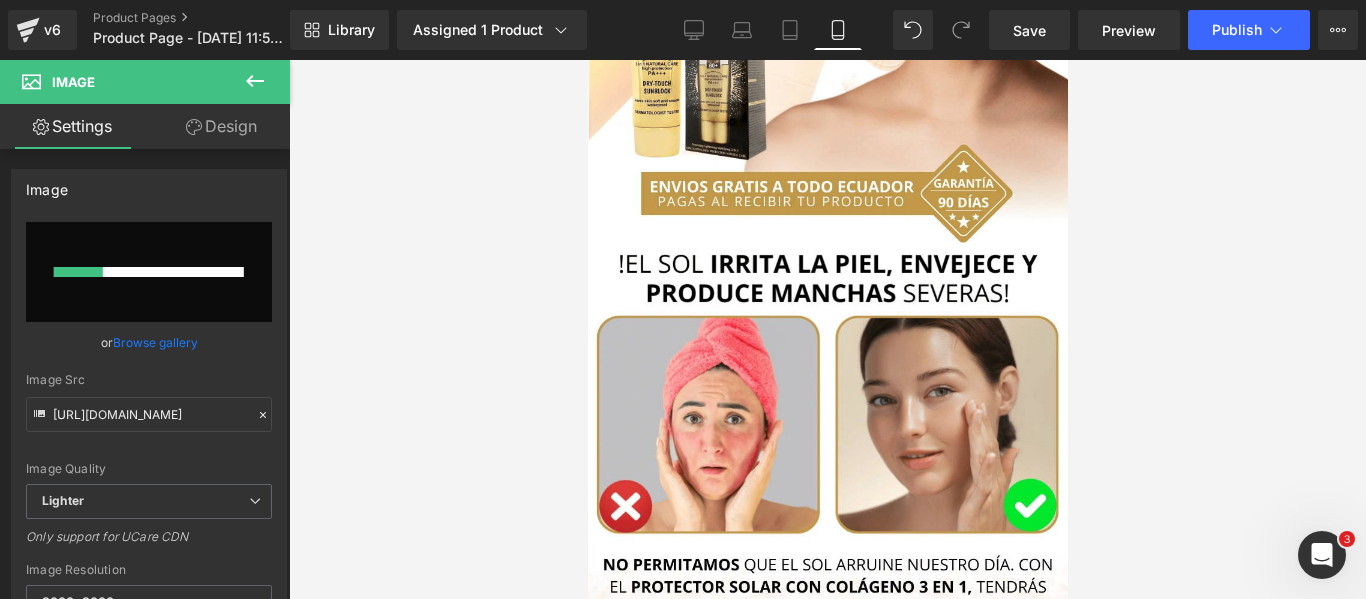 type 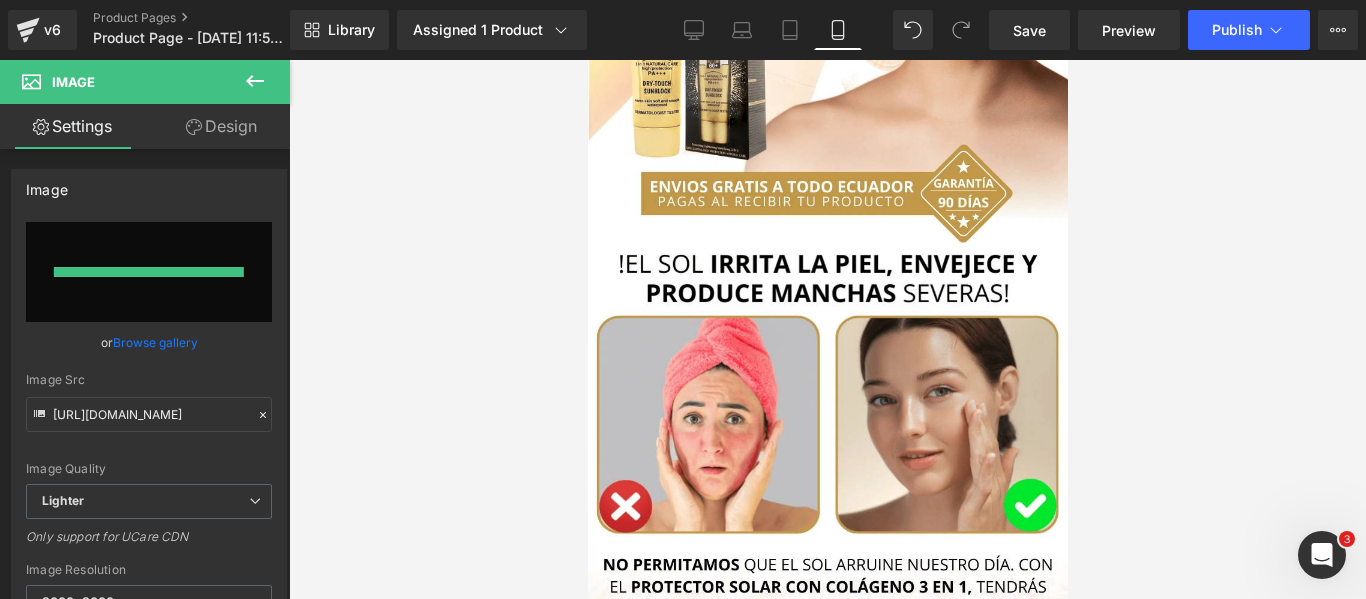 type on "[URL][DOMAIN_NAME]" 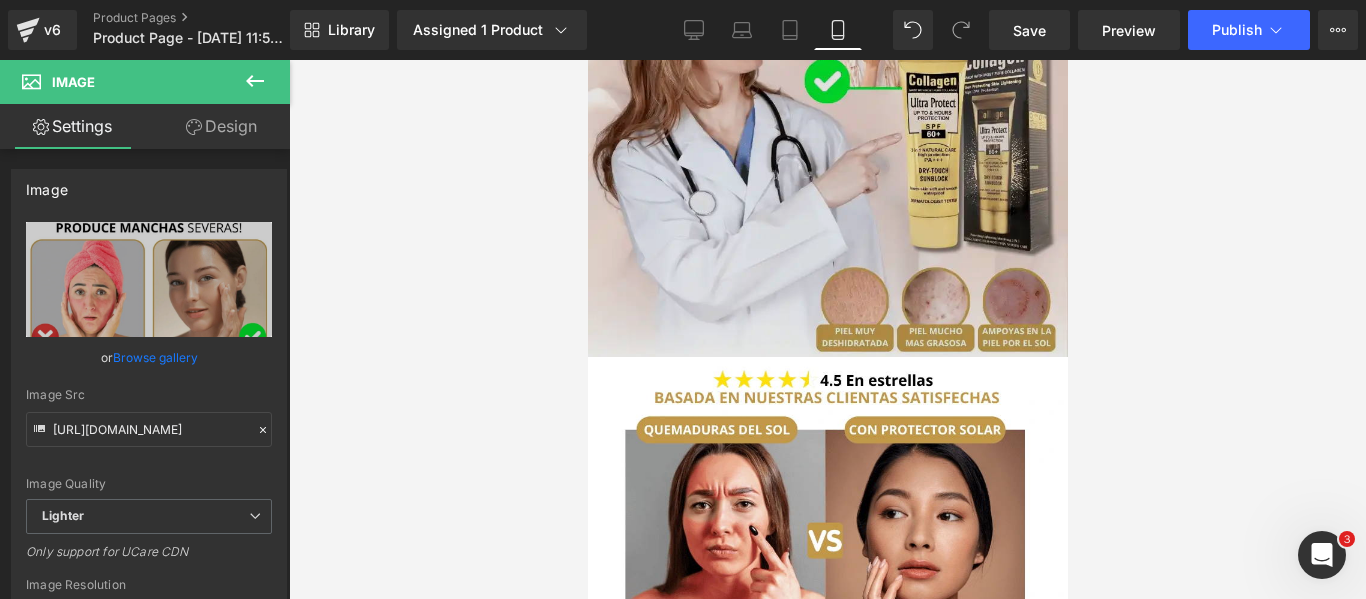 scroll, scrollTop: 1400, scrollLeft: 0, axis: vertical 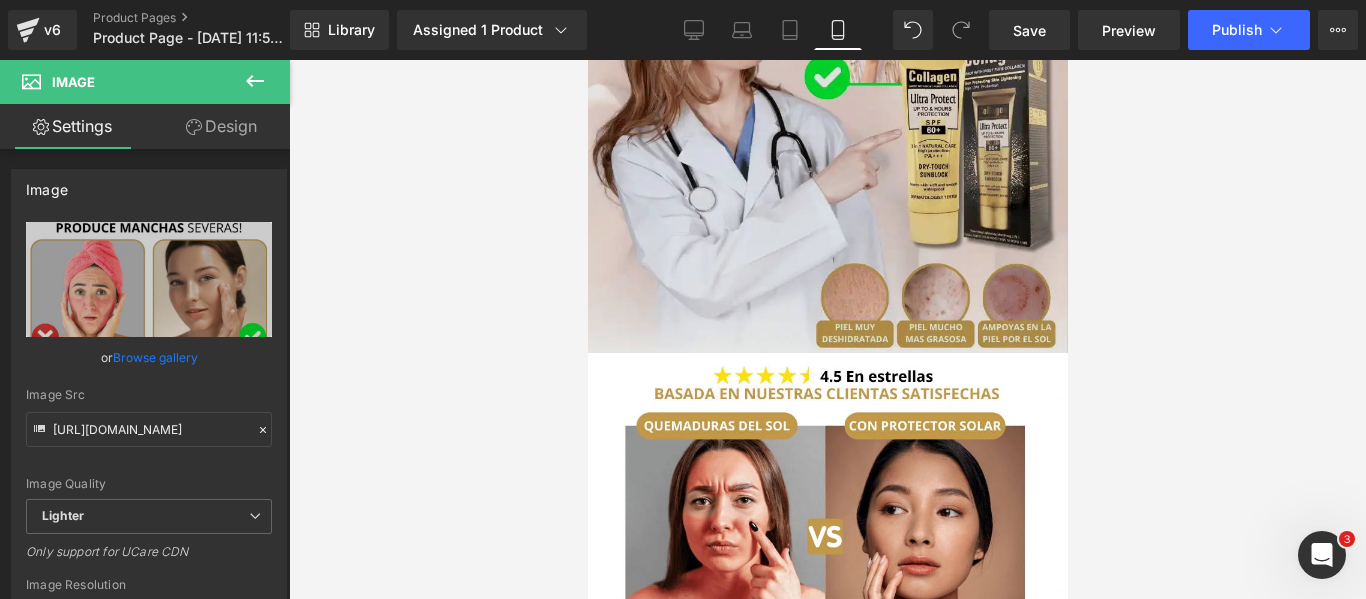 click at bounding box center [827, -52] 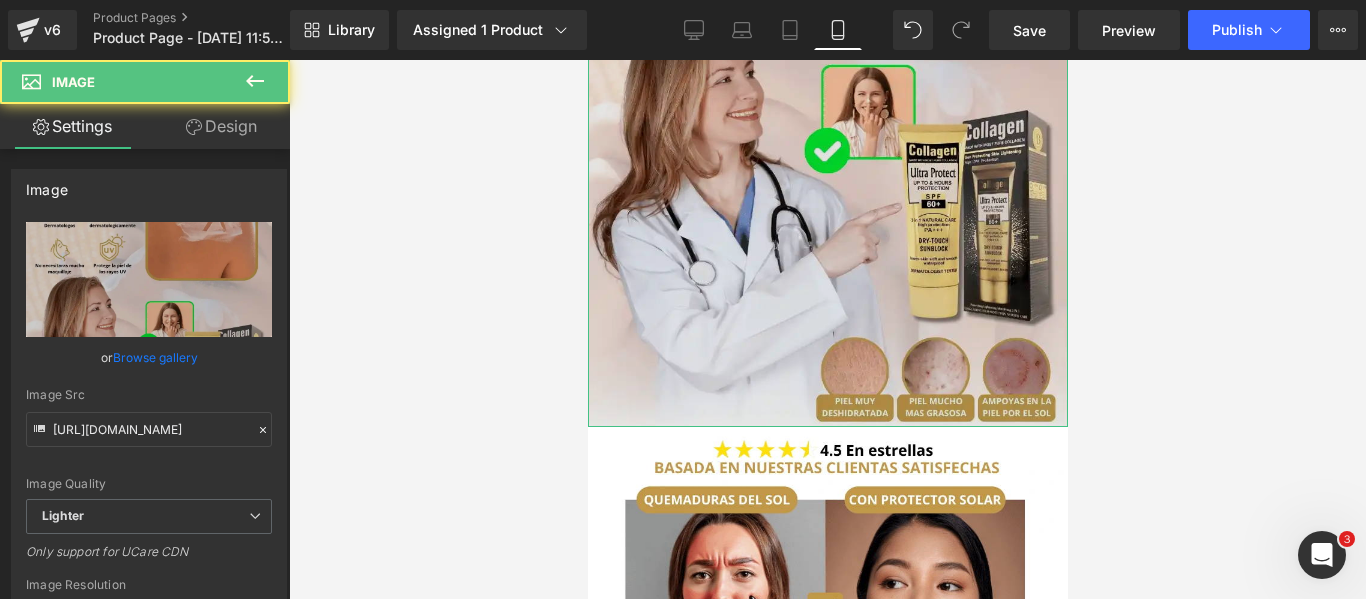 scroll, scrollTop: 1200, scrollLeft: 0, axis: vertical 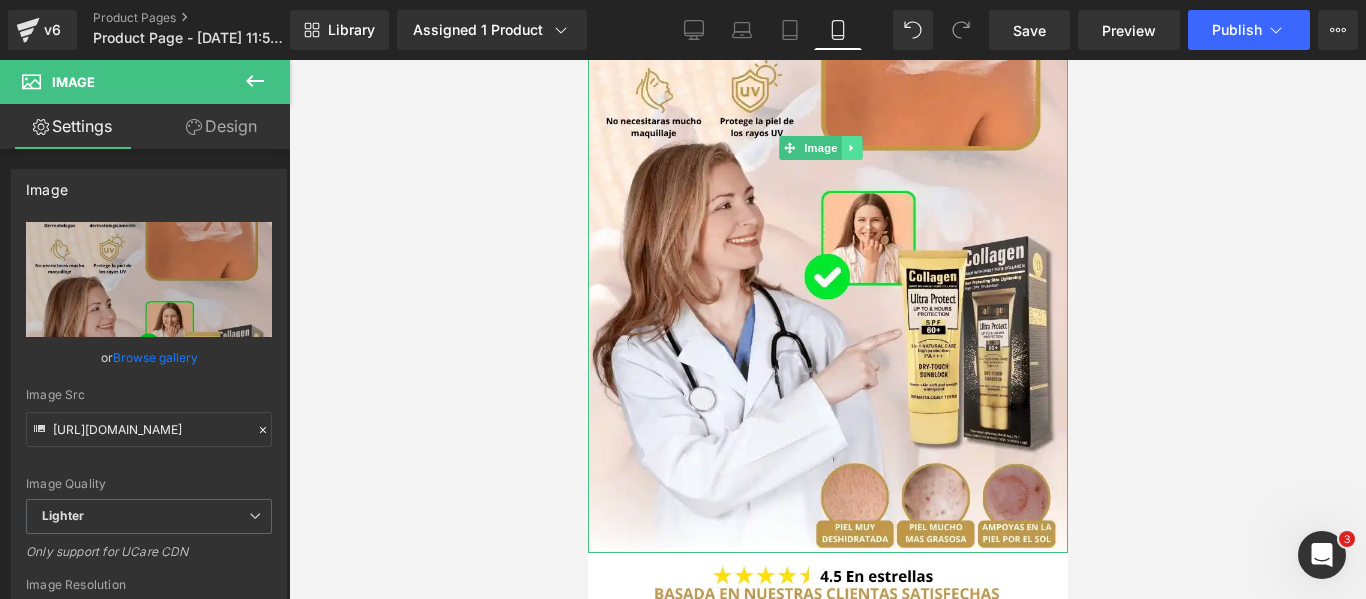 click 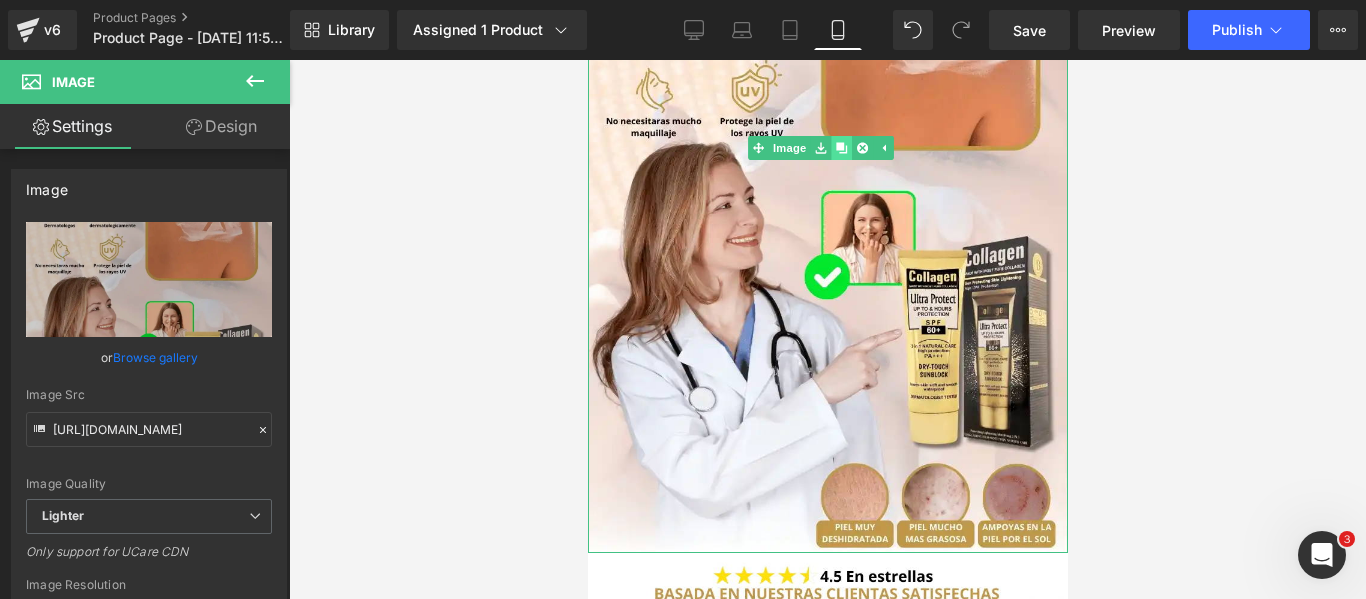 click 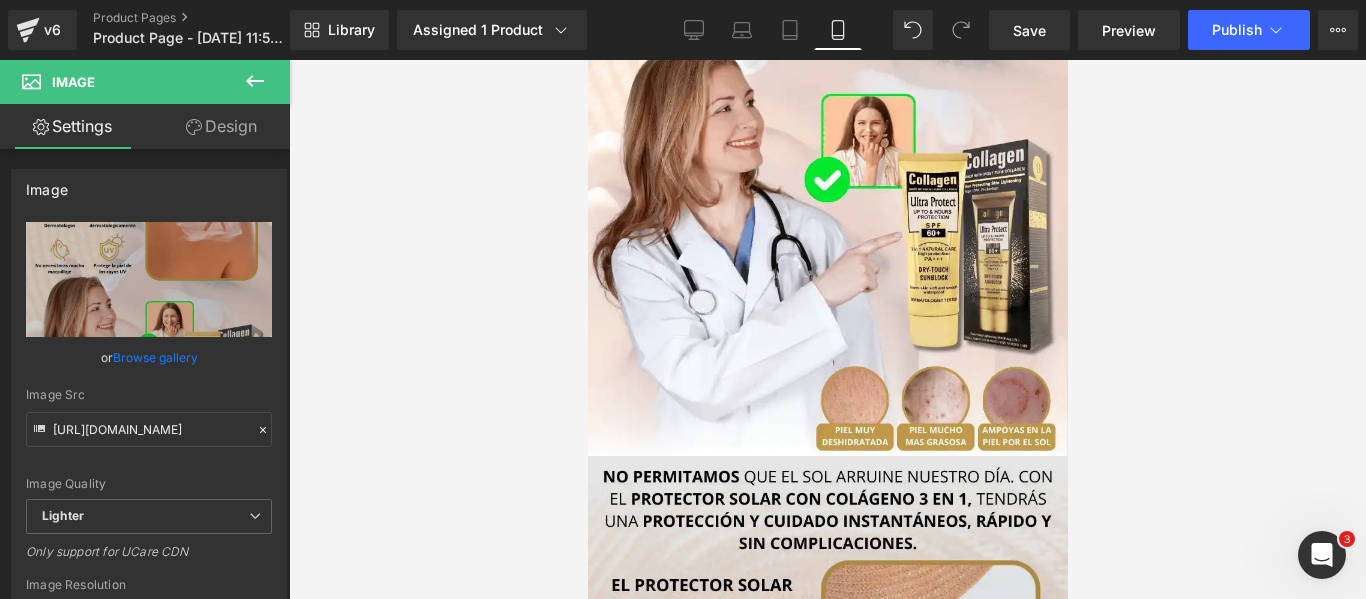 scroll, scrollTop: 1560, scrollLeft: 0, axis: vertical 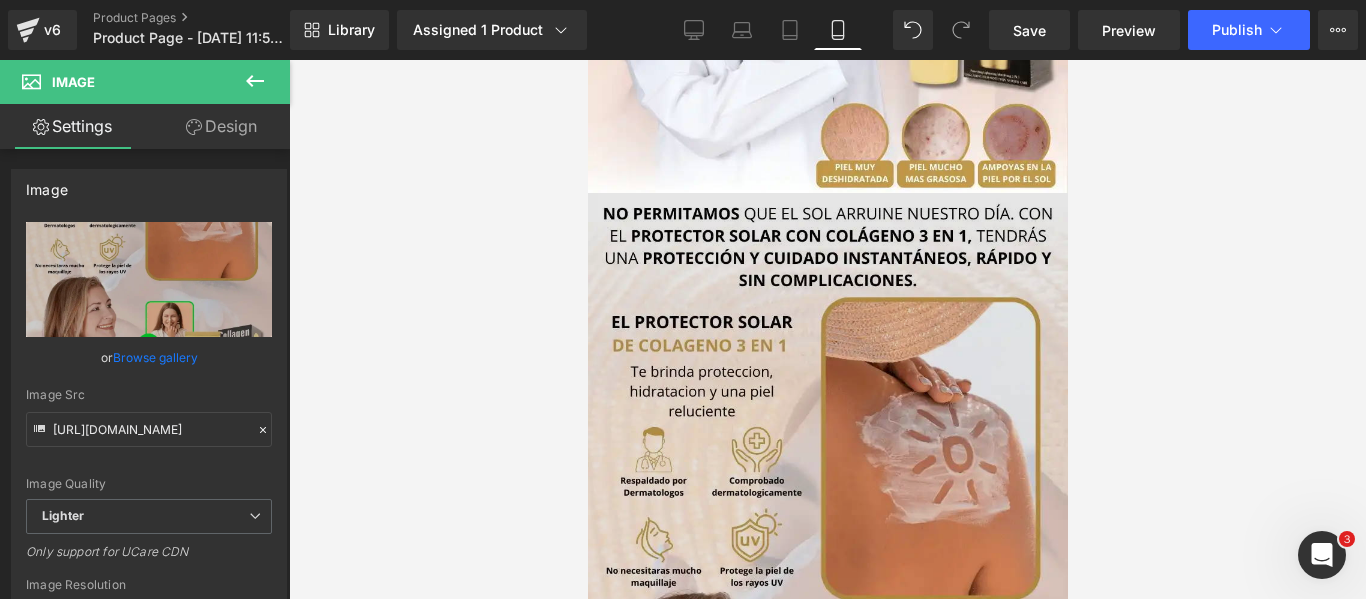 click at bounding box center (827, 597) 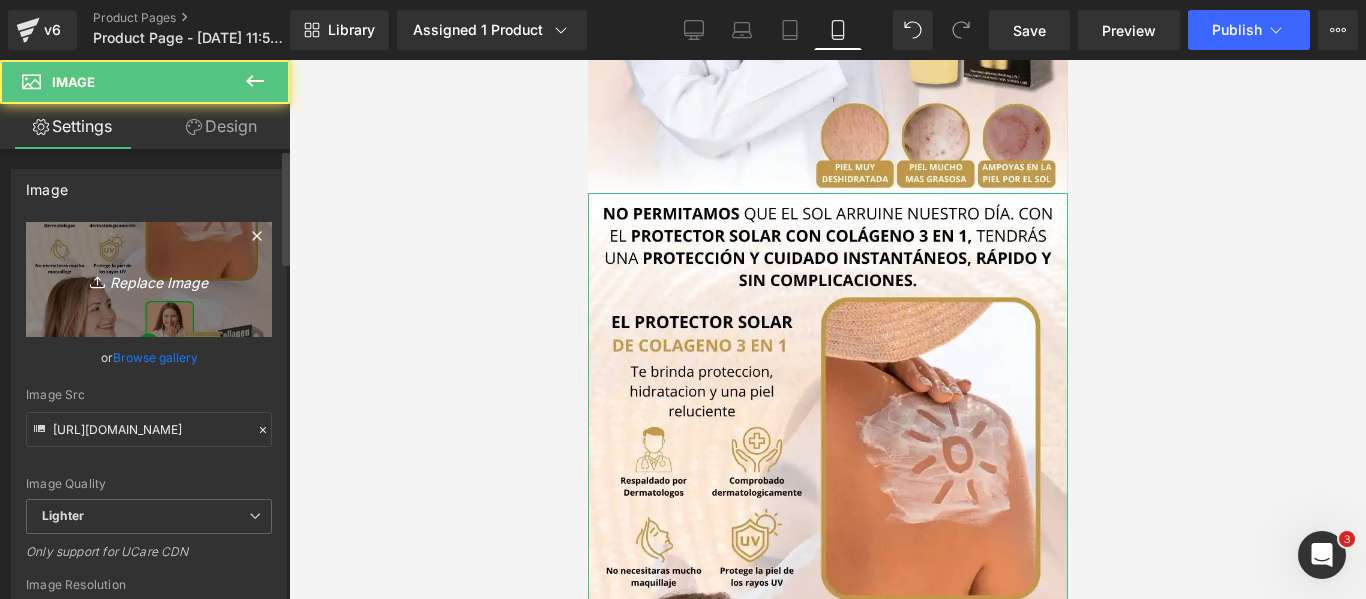 click 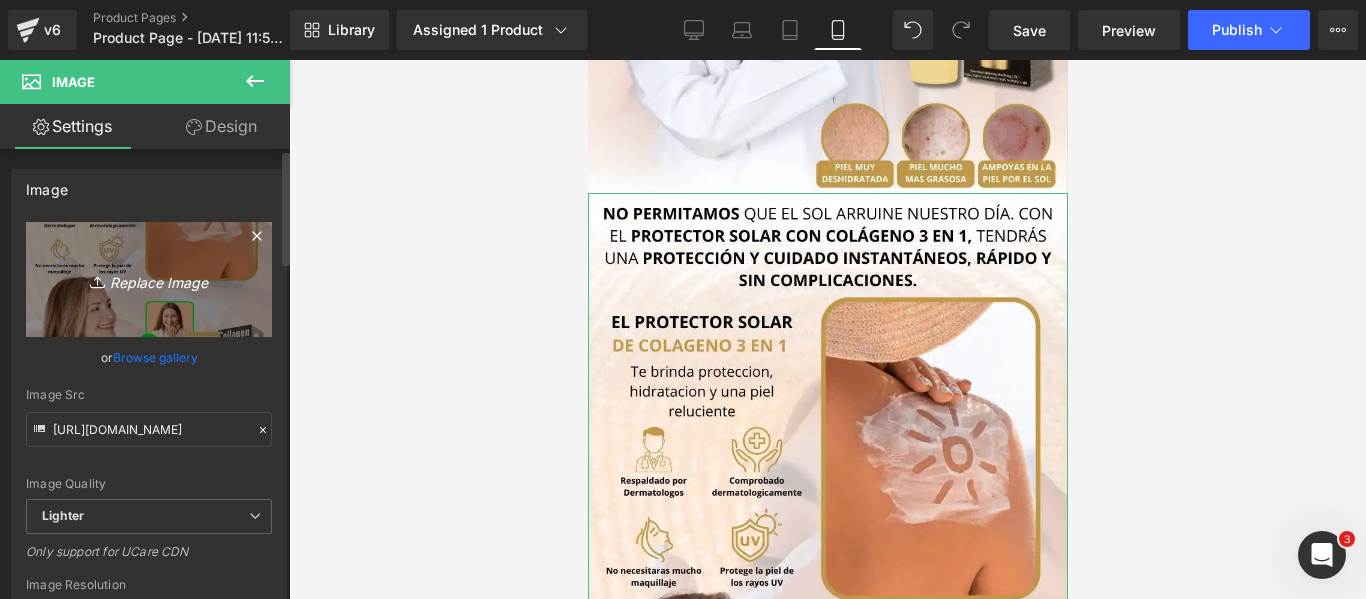 type on "C:\fakepath\59.900.webp" 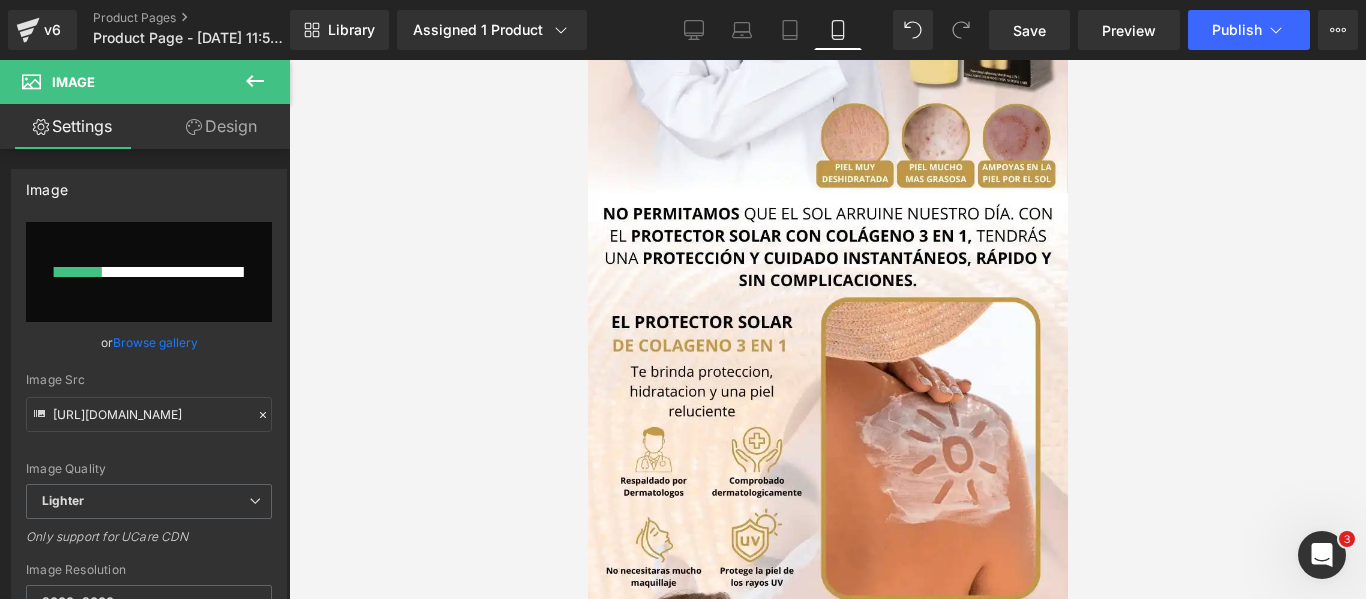 type 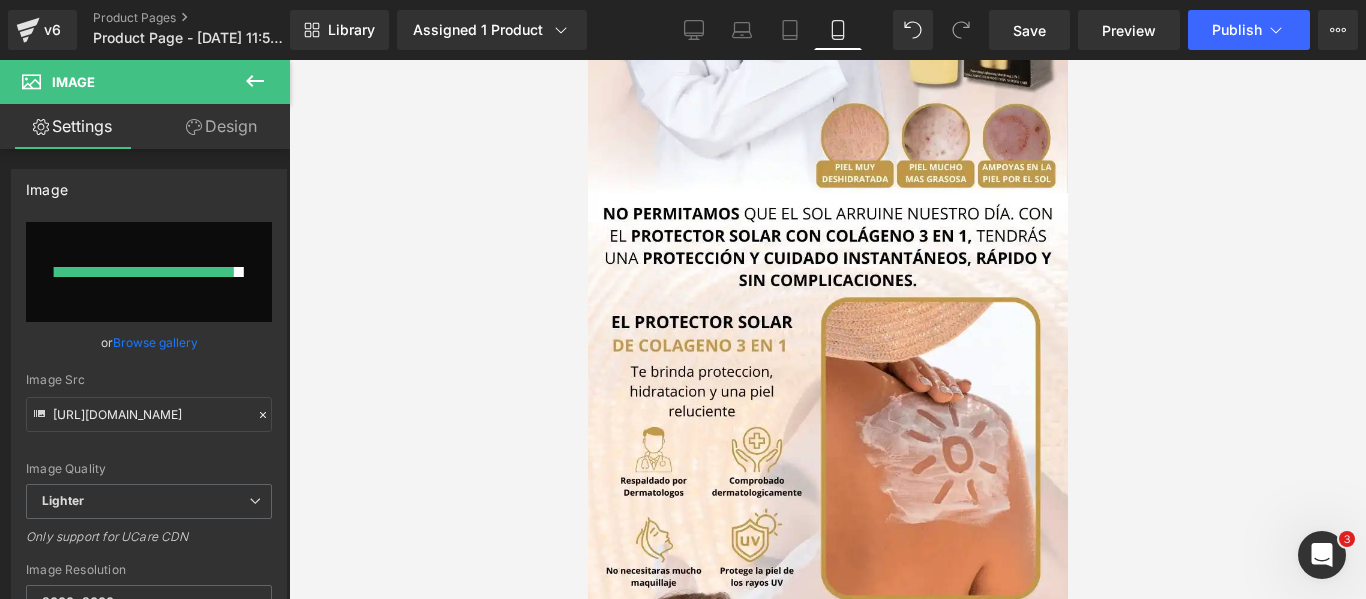 type on "[URL][DOMAIN_NAME]" 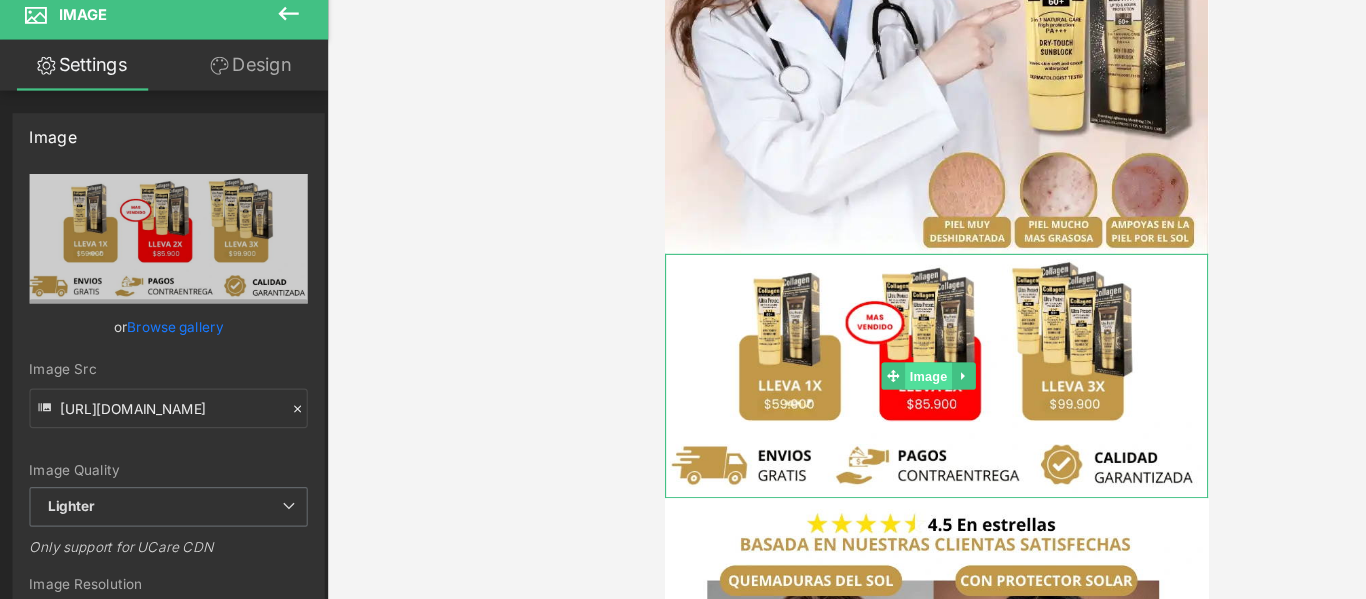 scroll, scrollTop: 0, scrollLeft: 0, axis: both 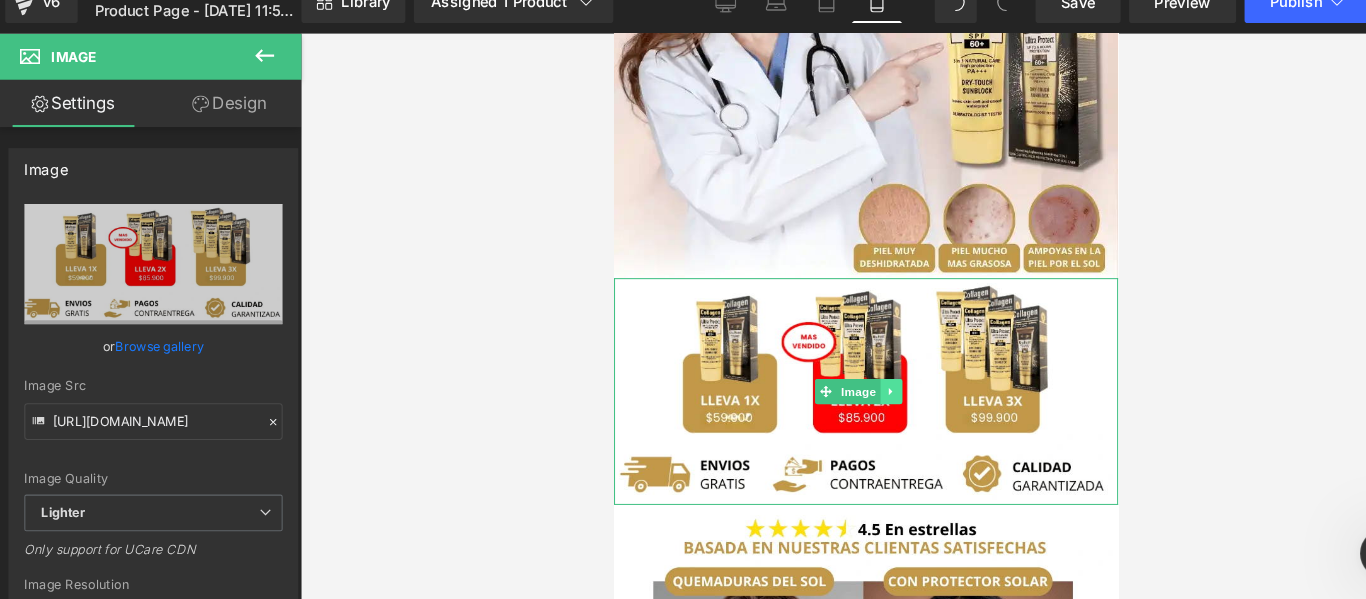 click 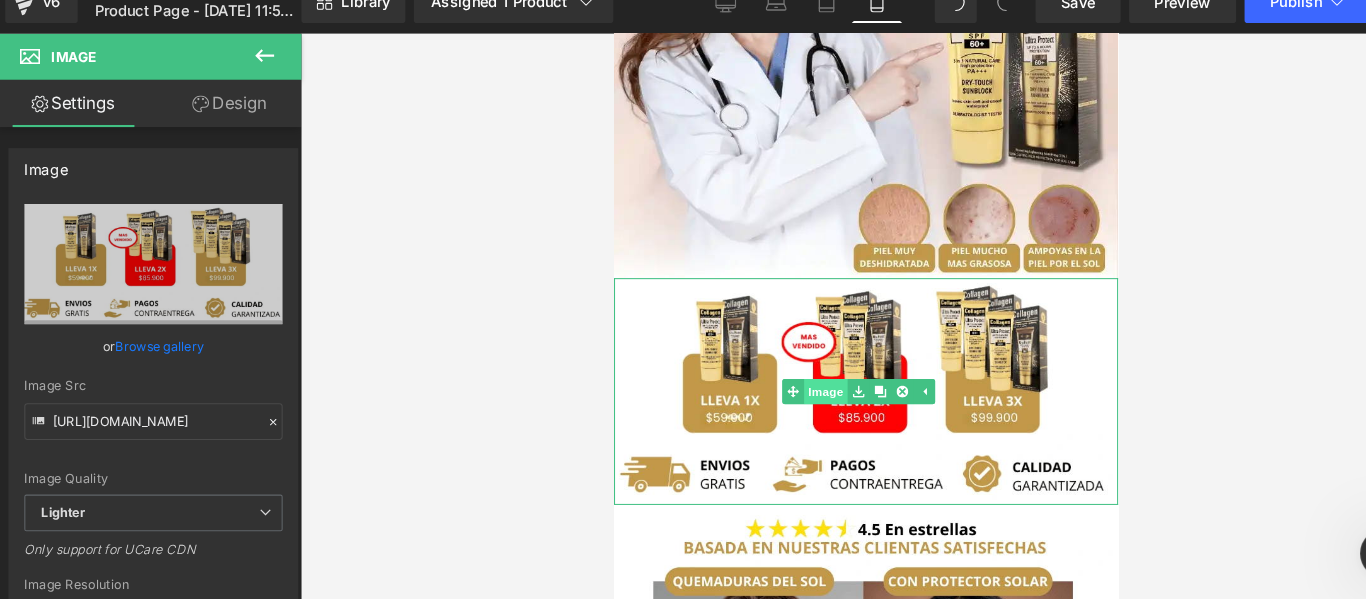 click on "Image" at bounding box center (804, 374) 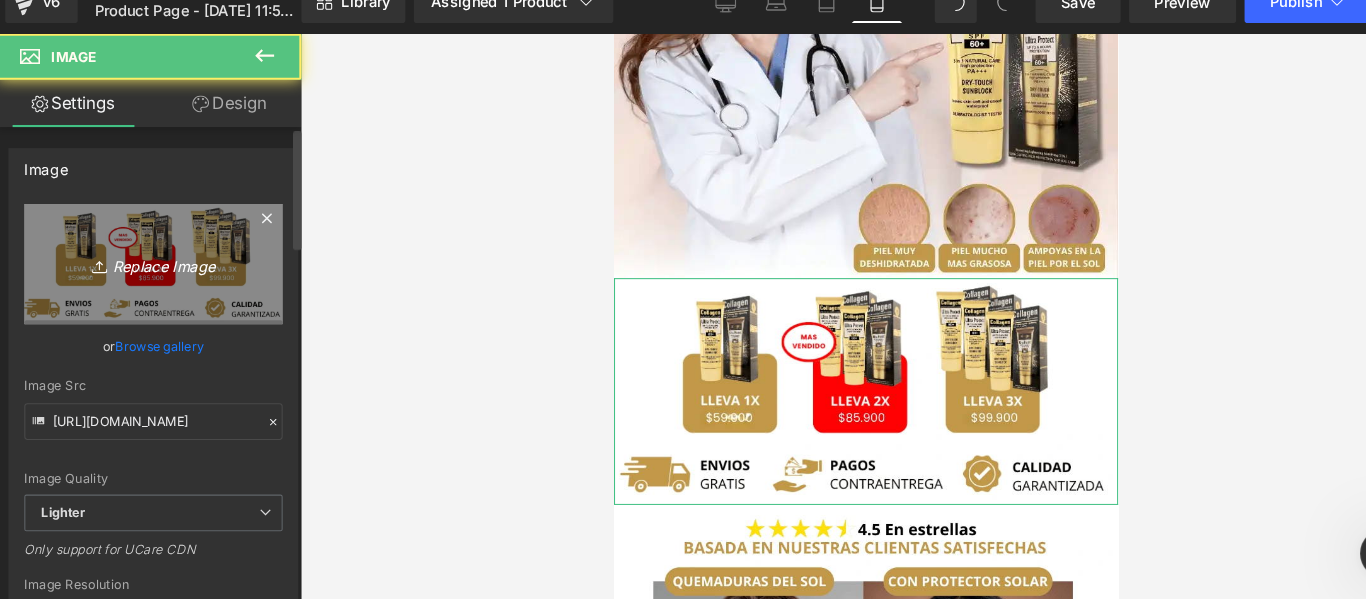 click on "Replace Image" at bounding box center [149, 279] 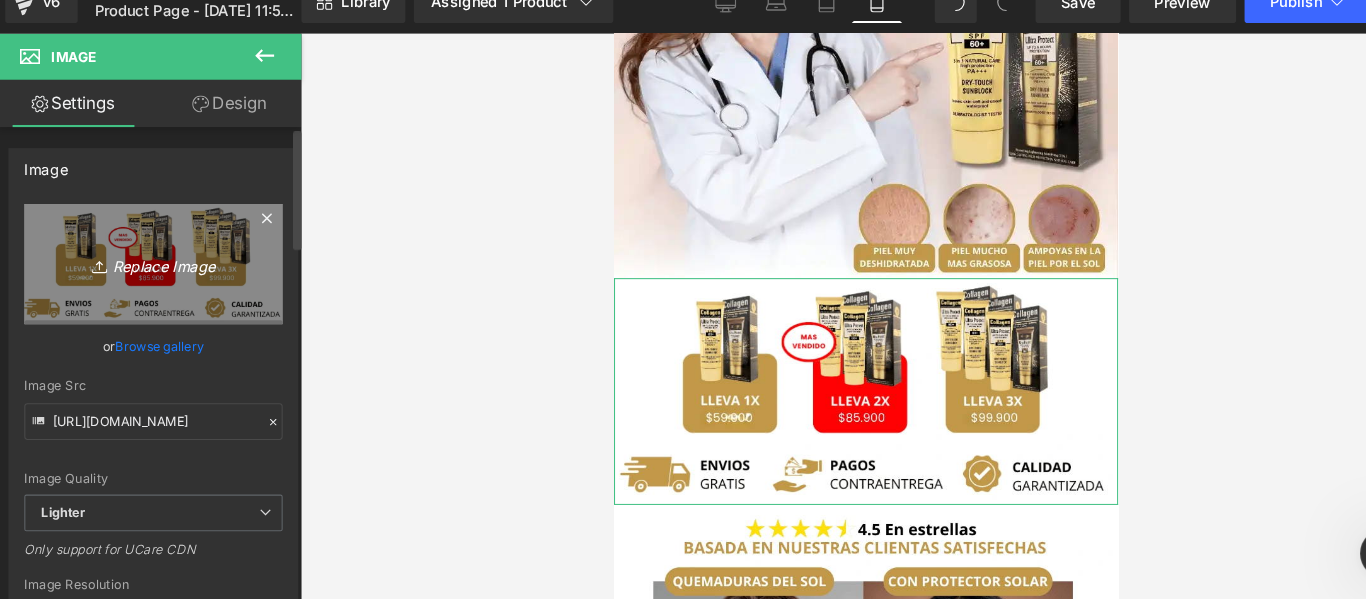 type on "C:\fakepath\PRECIO.webp" 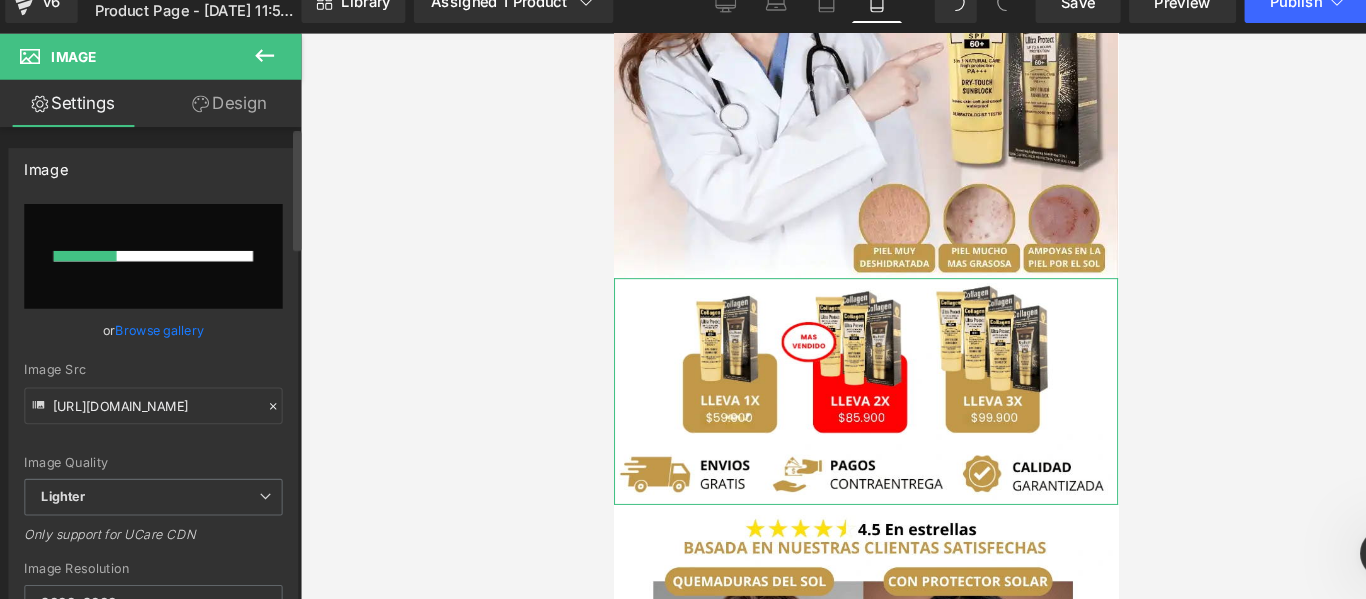 type 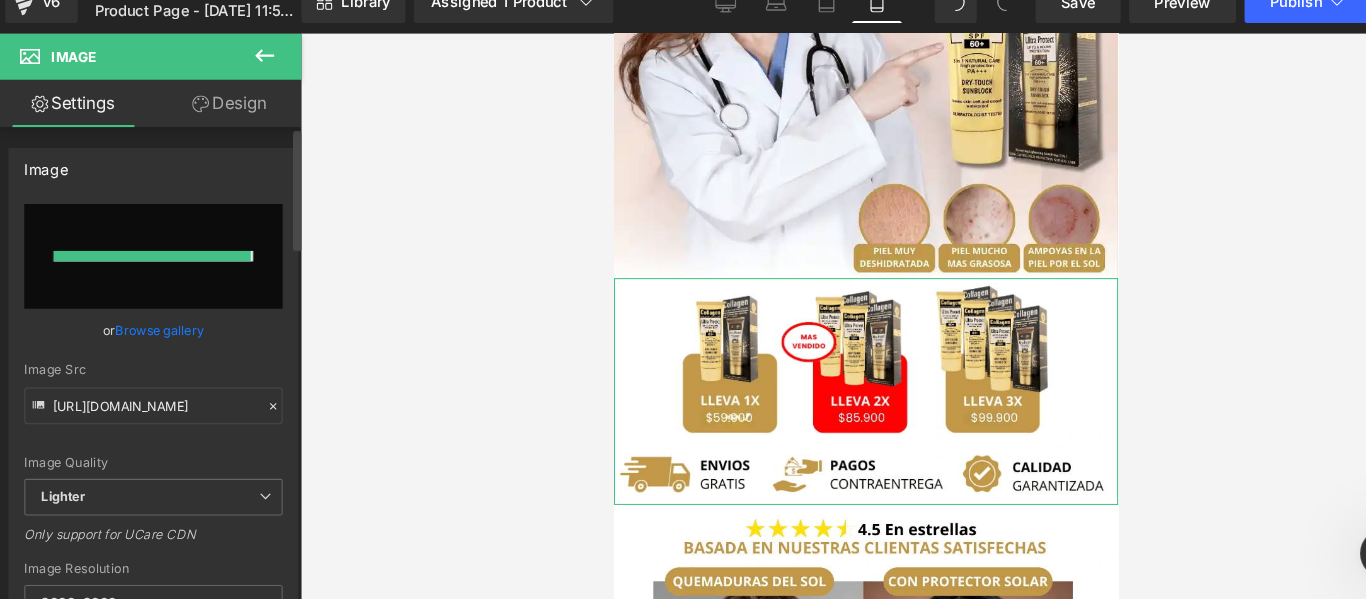type on "[URL][DOMAIN_NAME]" 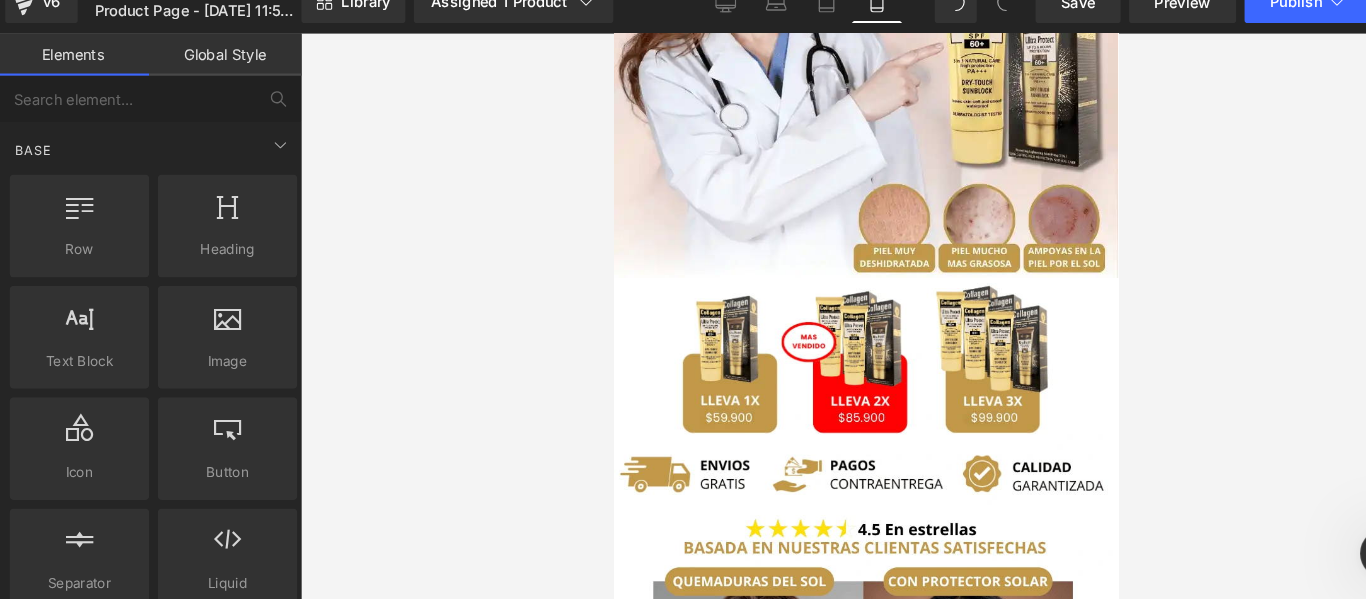click at bounding box center [827, 329] 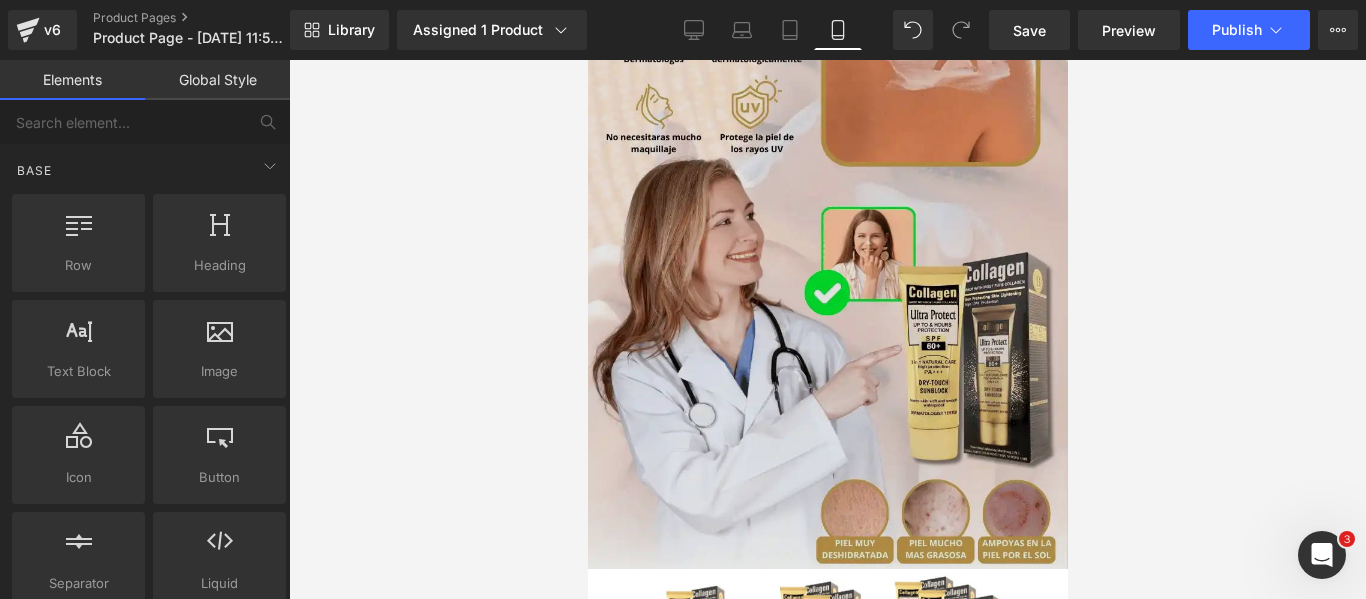 scroll, scrollTop: 1139, scrollLeft: 0, axis: vertical 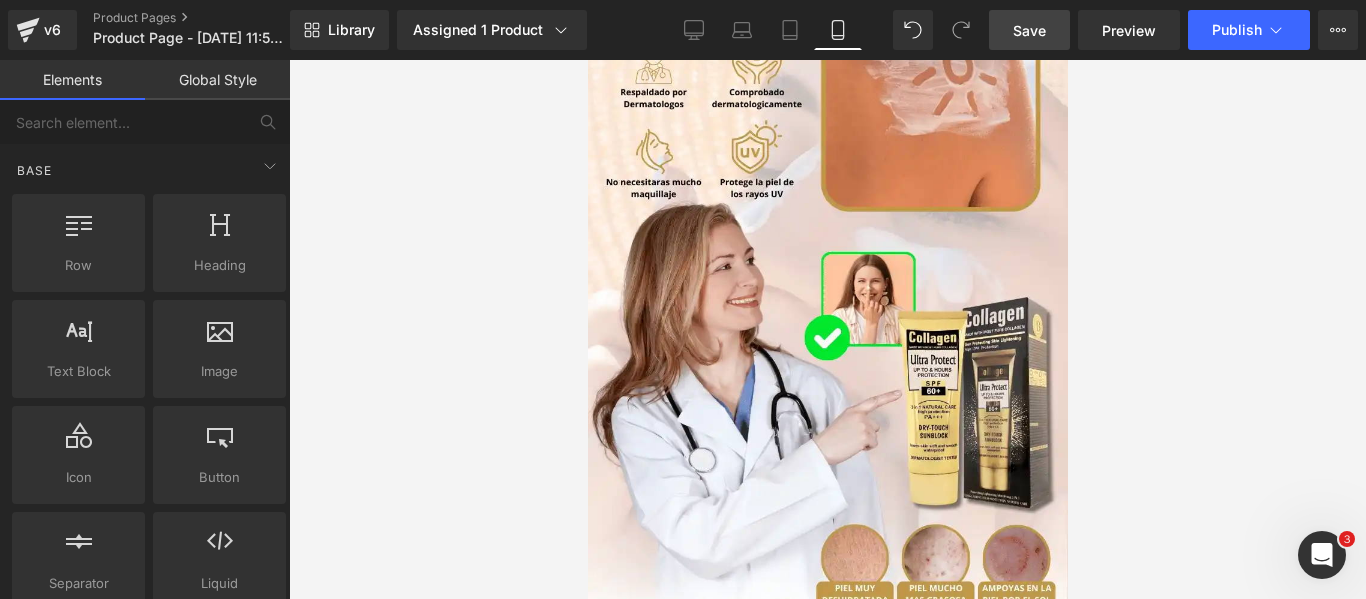 click on "Save" at bounding box center (1029, 30) 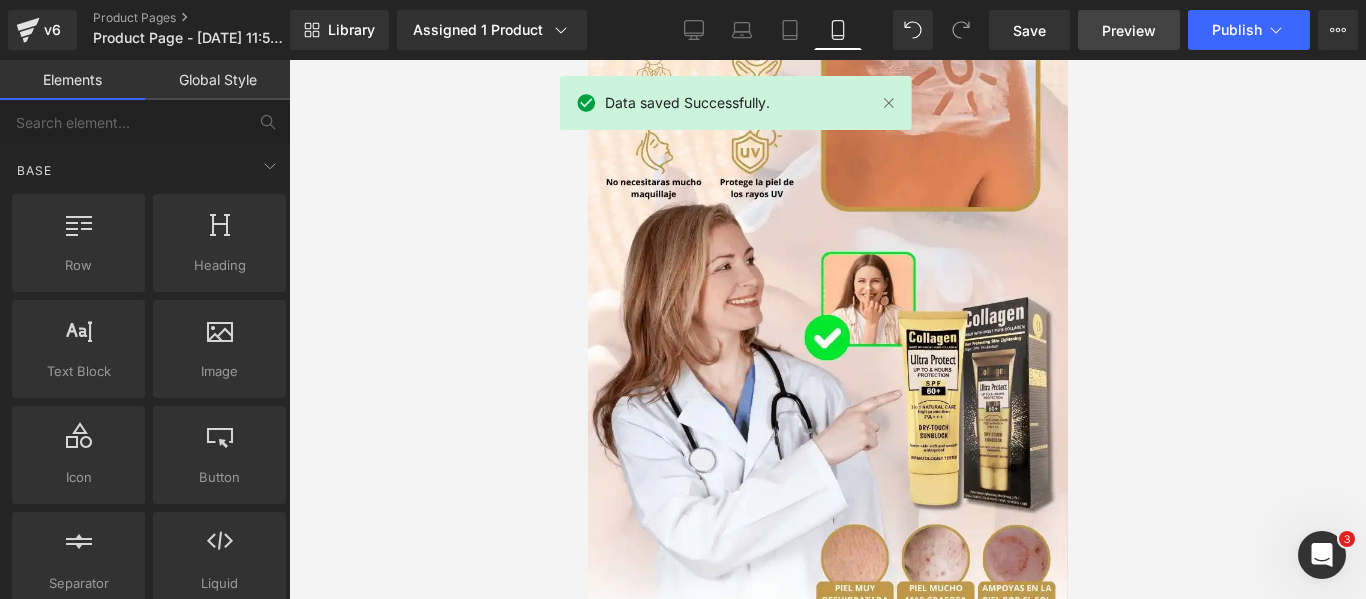 click on "Preview" at bounding box center [1129, 30] 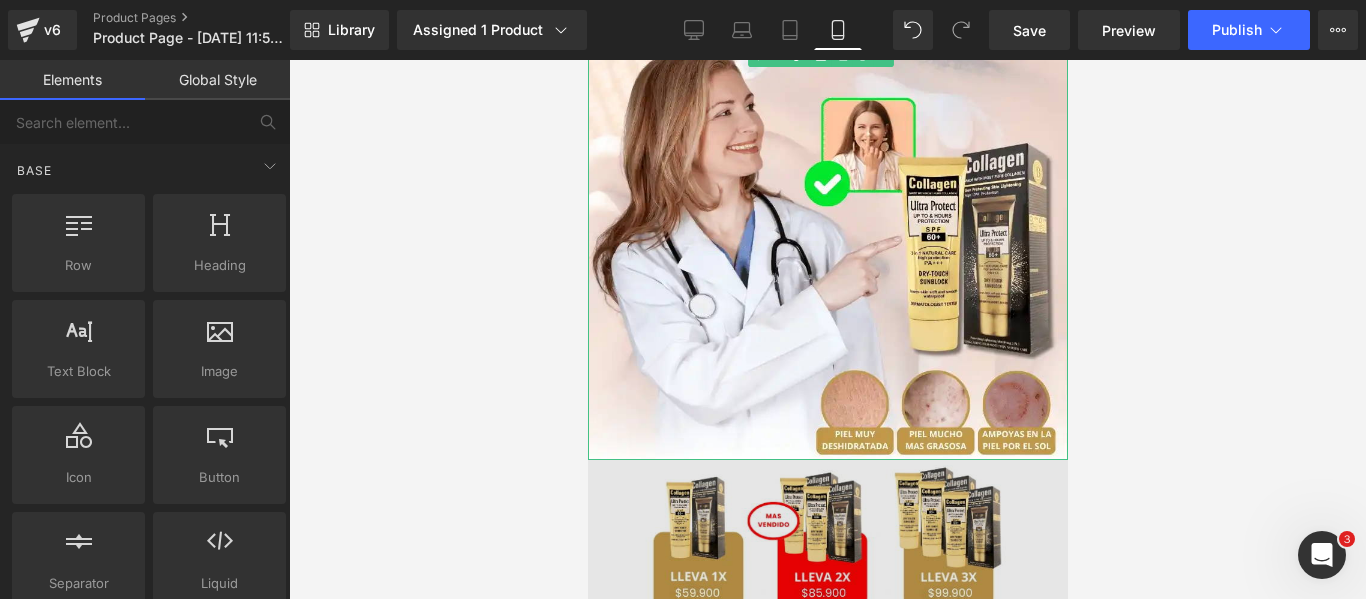 scroll, scrollTop: 1439, scrollLeft: 0, axis: vertical 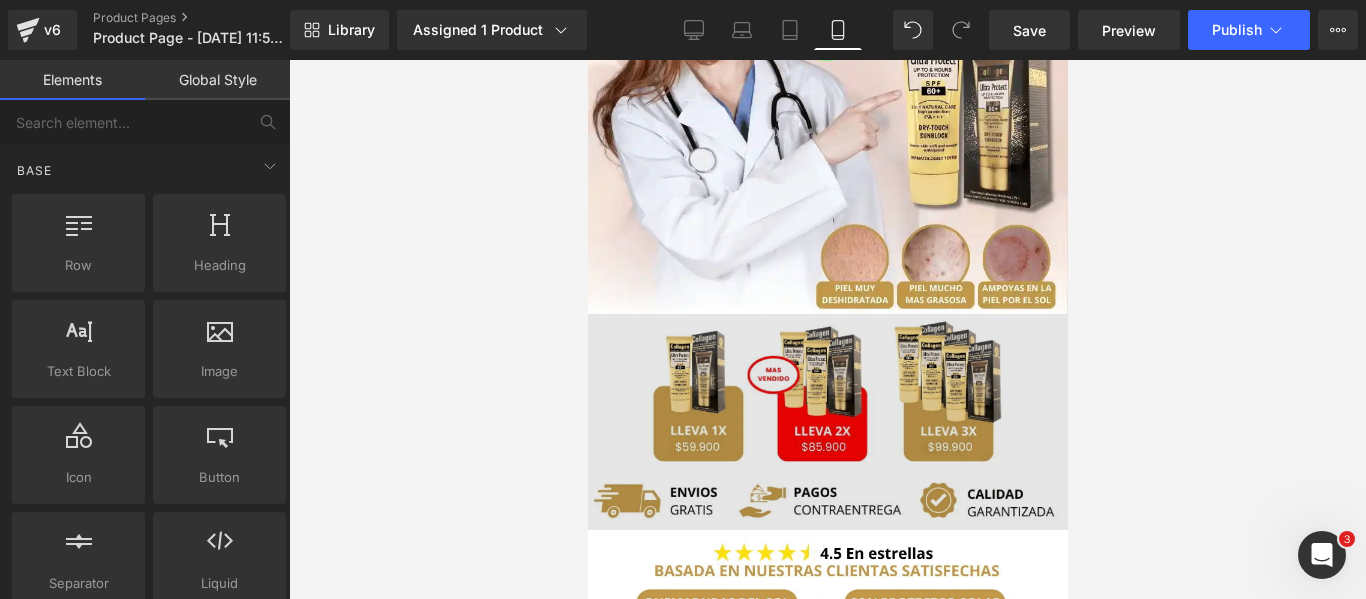 click at bounding box center (827, 422) 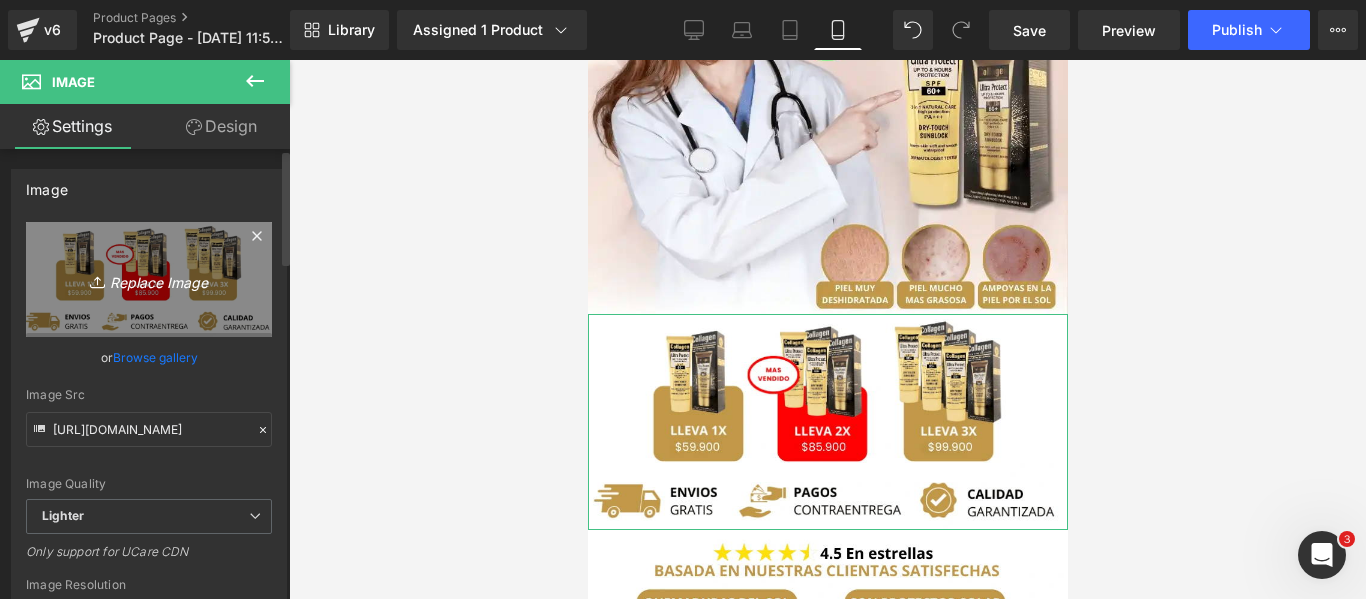 click on "Replace Image" at bounding box center [149, 279] 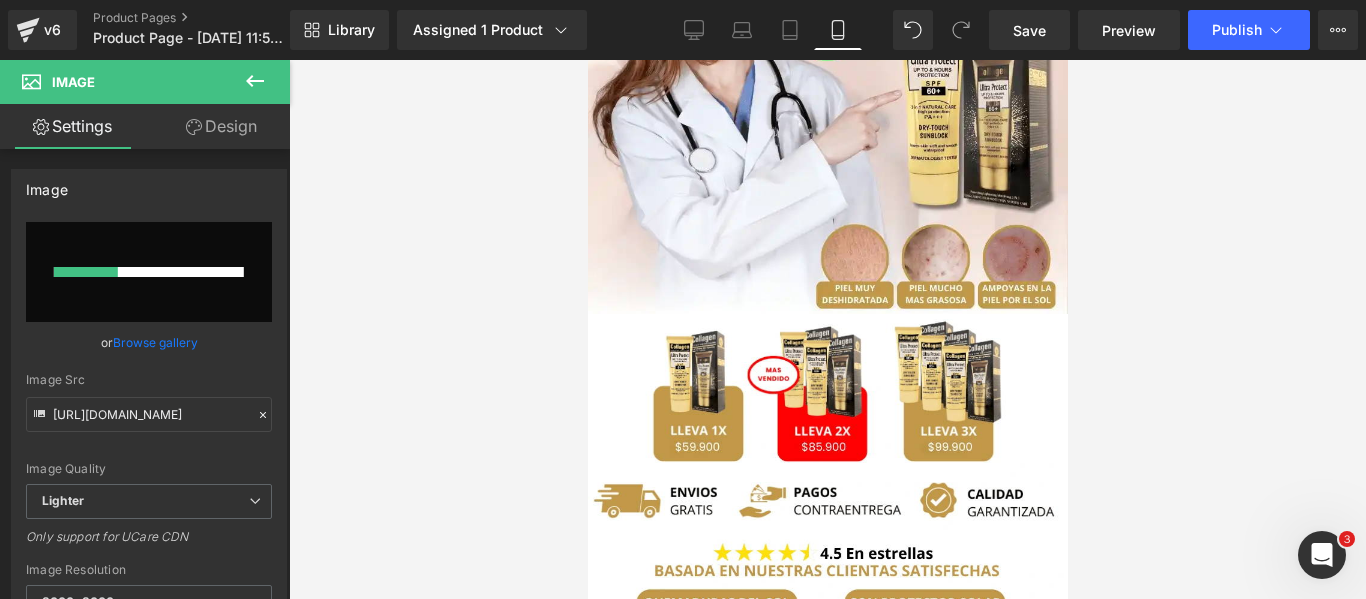 type 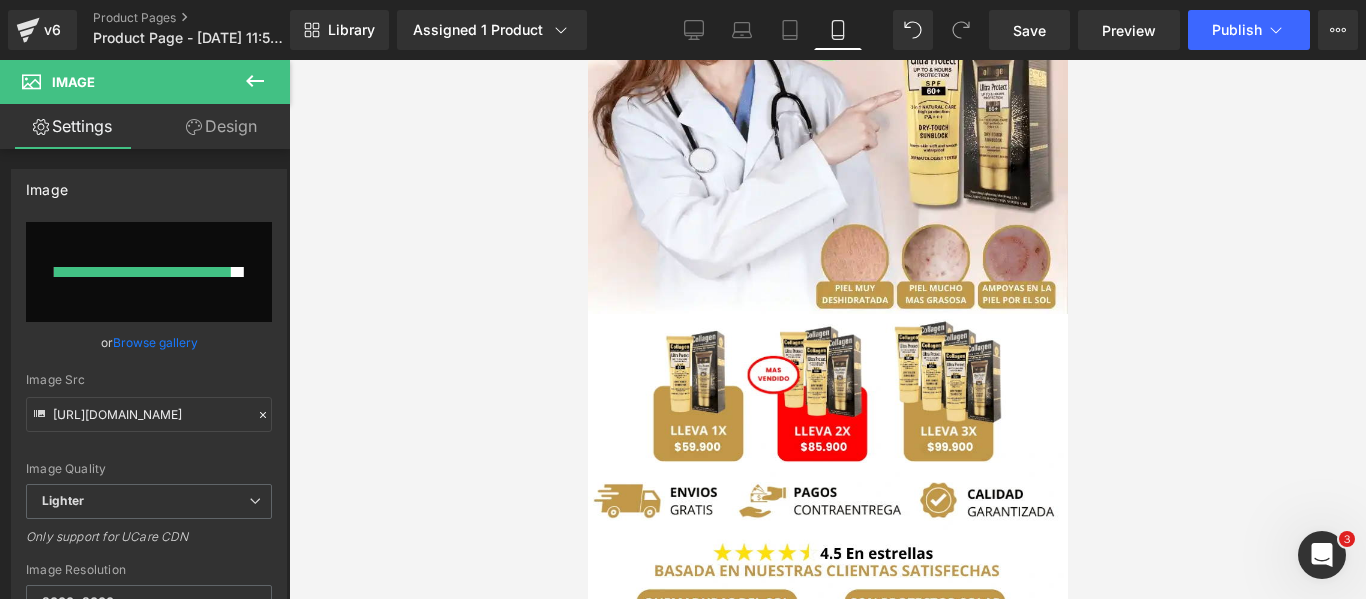 type on "[URL][DOMAIN_NAME]" 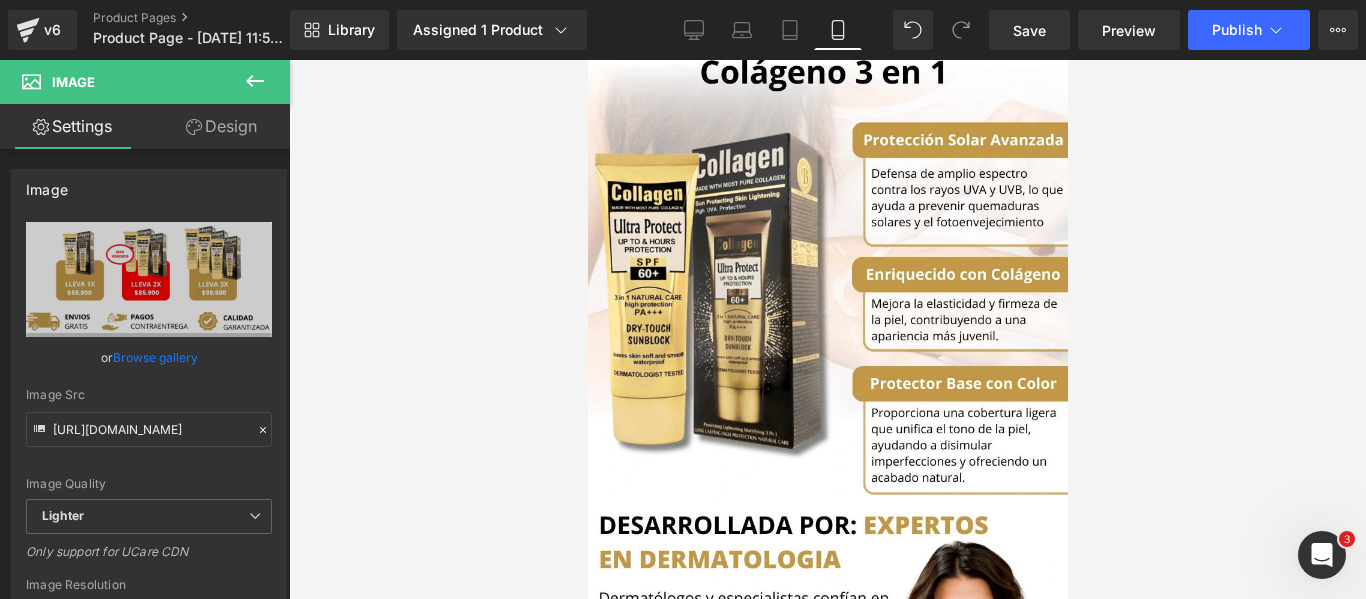 scroll, scrollTop: 2739, scrollLeft: 0, axis: vertical 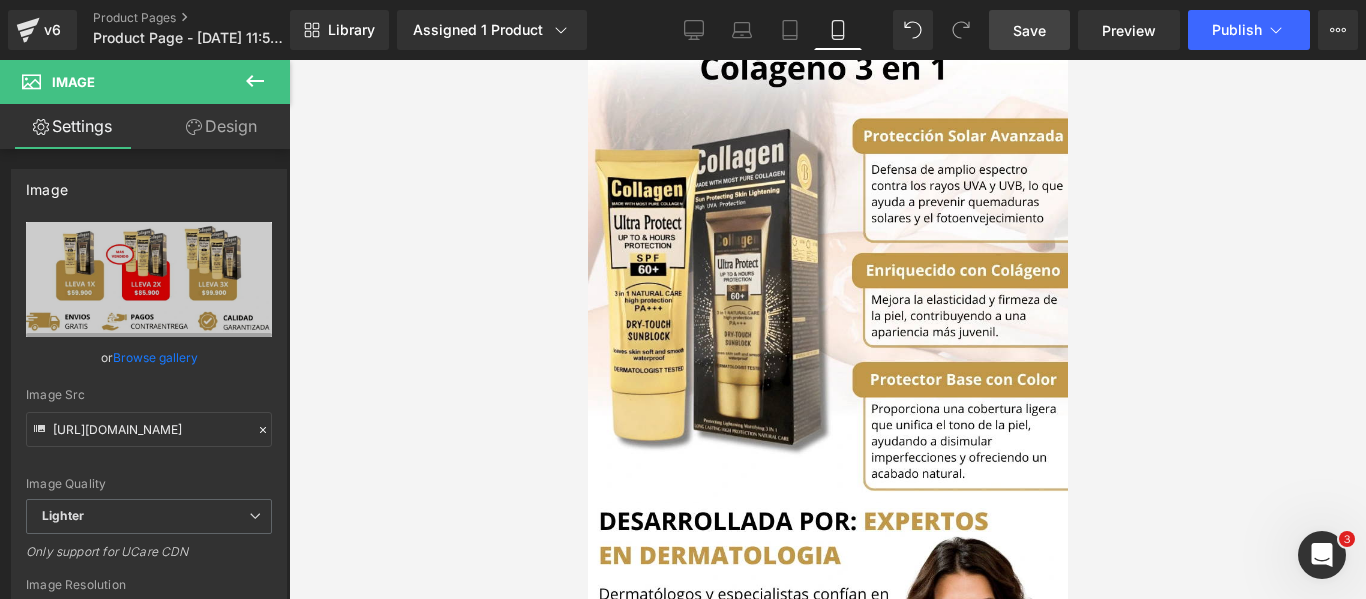 click on "Save" at bounding box center (1029, 30) 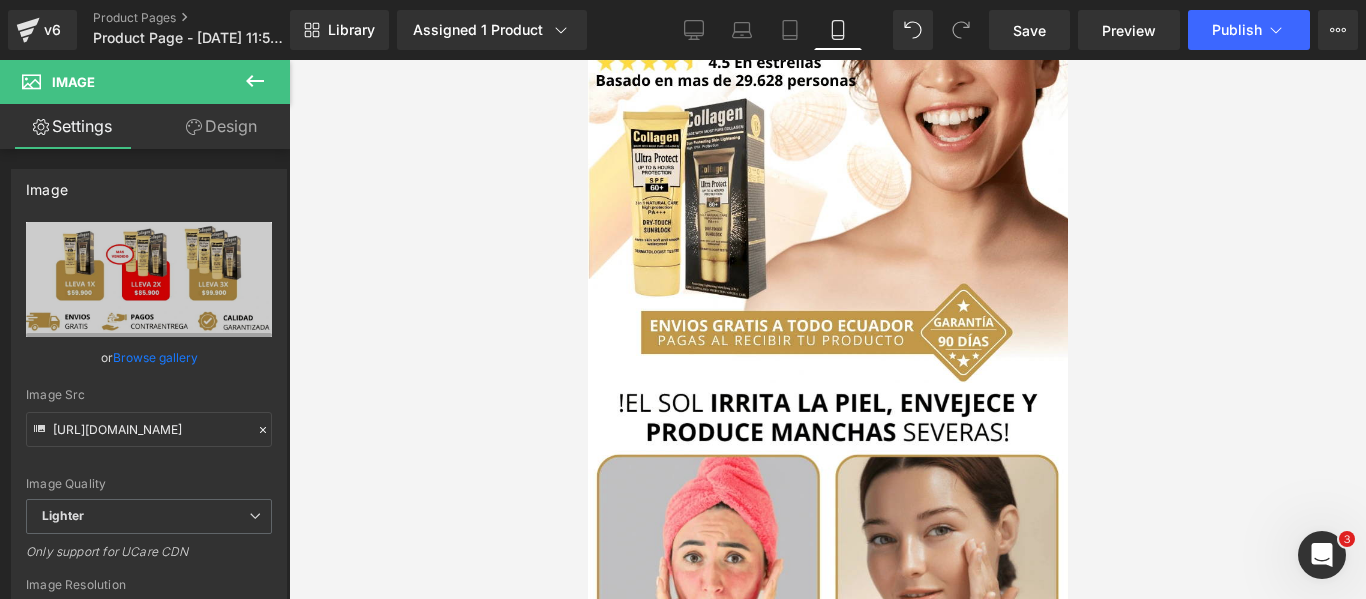 scroll, scrollTop: 0, scrollLeft: 0, axis: both 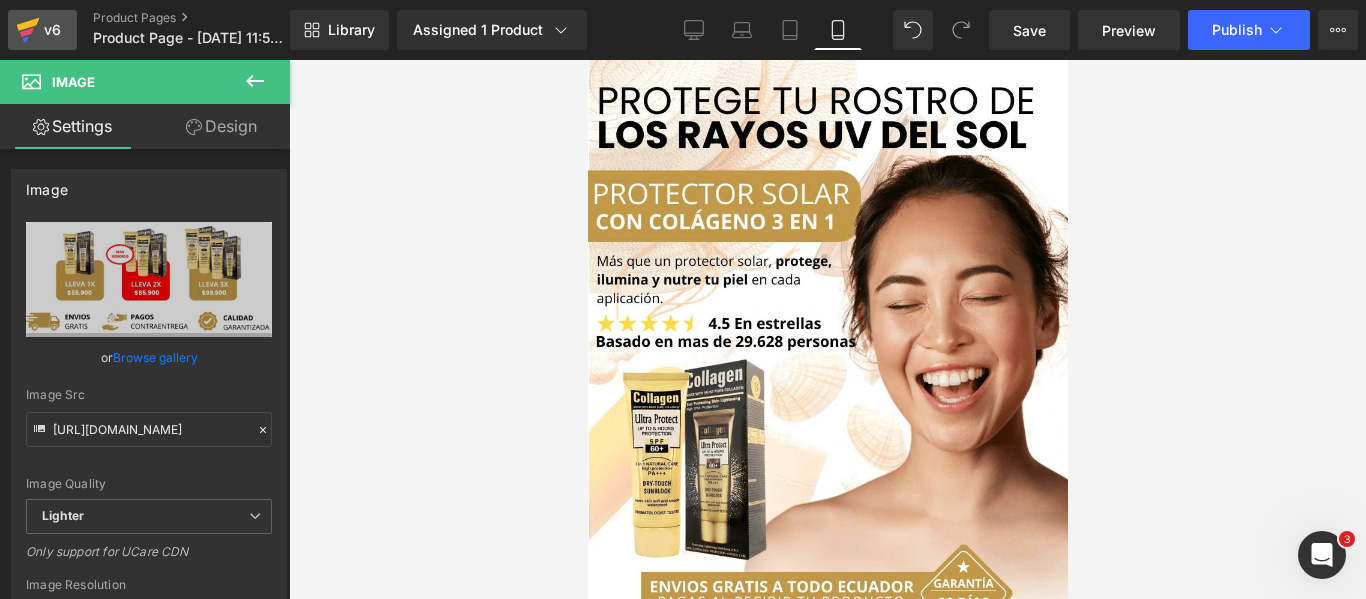 click on "v6" at bounding box center (52, 30) 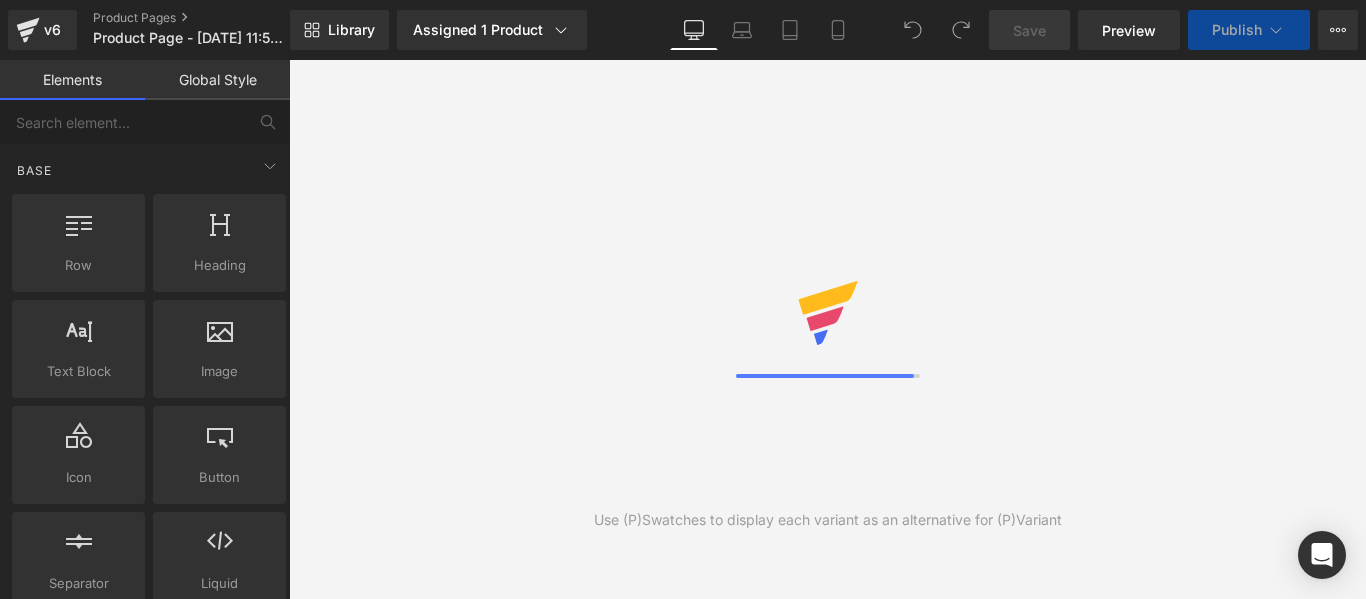 scroll, scrollTop: 0, scrollLeft: 0, axis: both 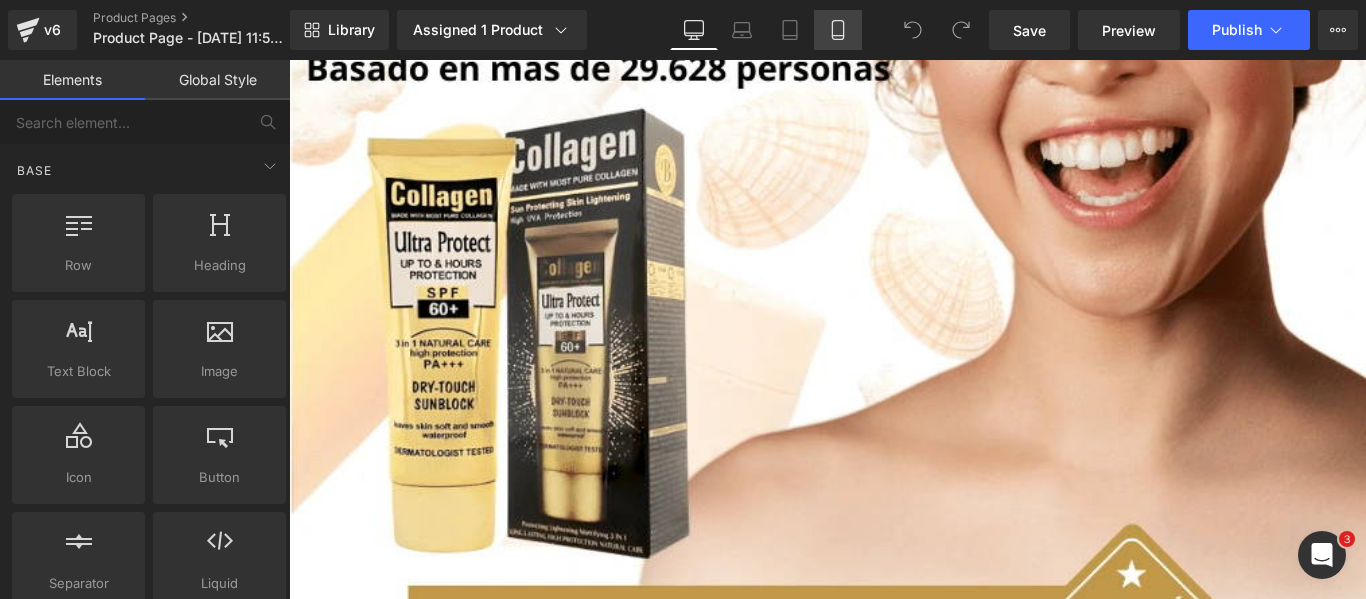 click on "Mobile" at bounding box center (838, 30) 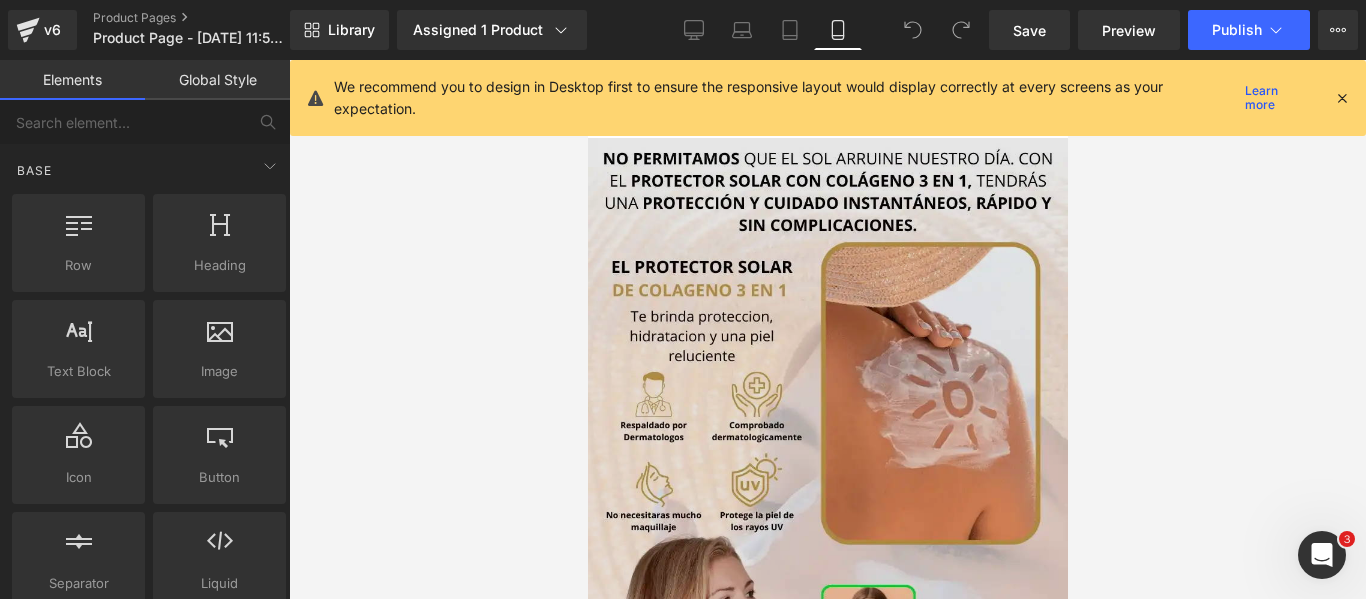 scroll, scrollTop: 966, scrollLeft: 0, axis: vertical 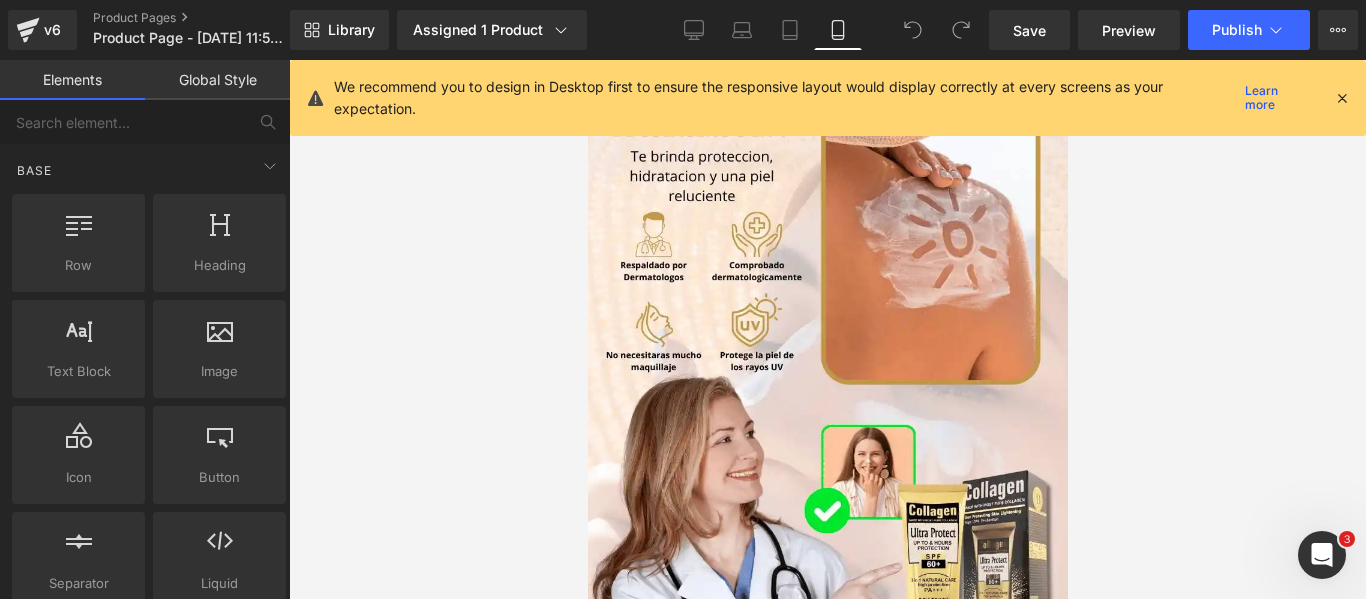 click at bounding box center [1342, 98] 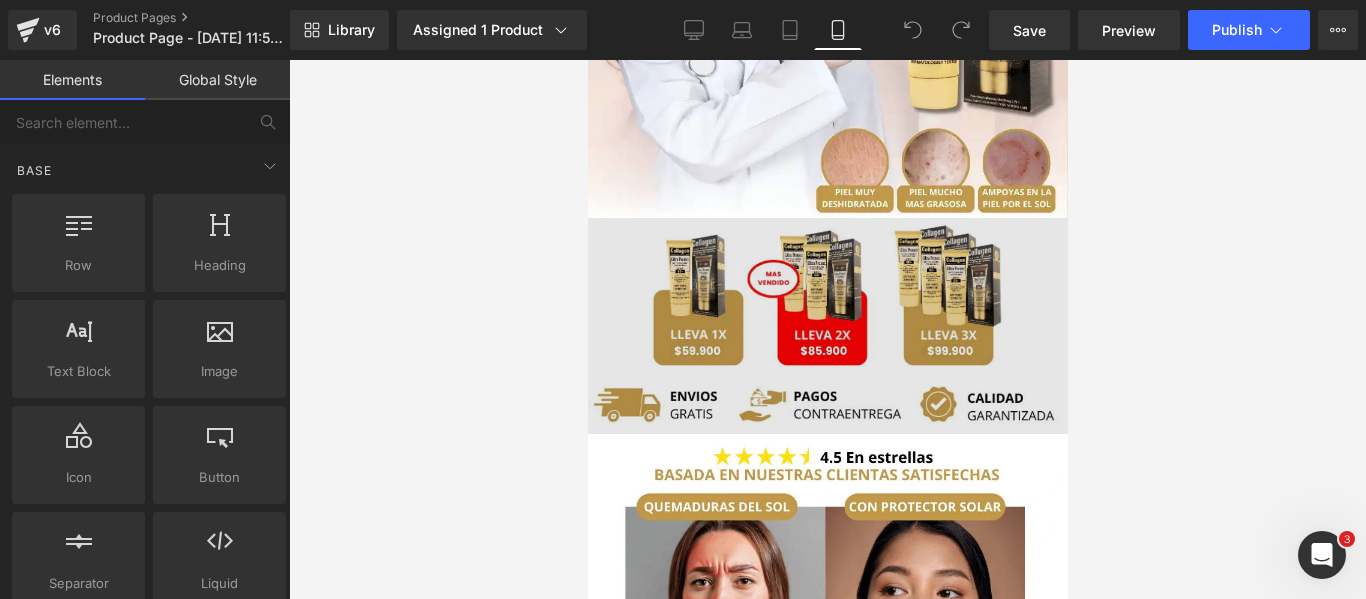 scroll, scrollTop: 1566, scrollLeft: 0, axis: vertical 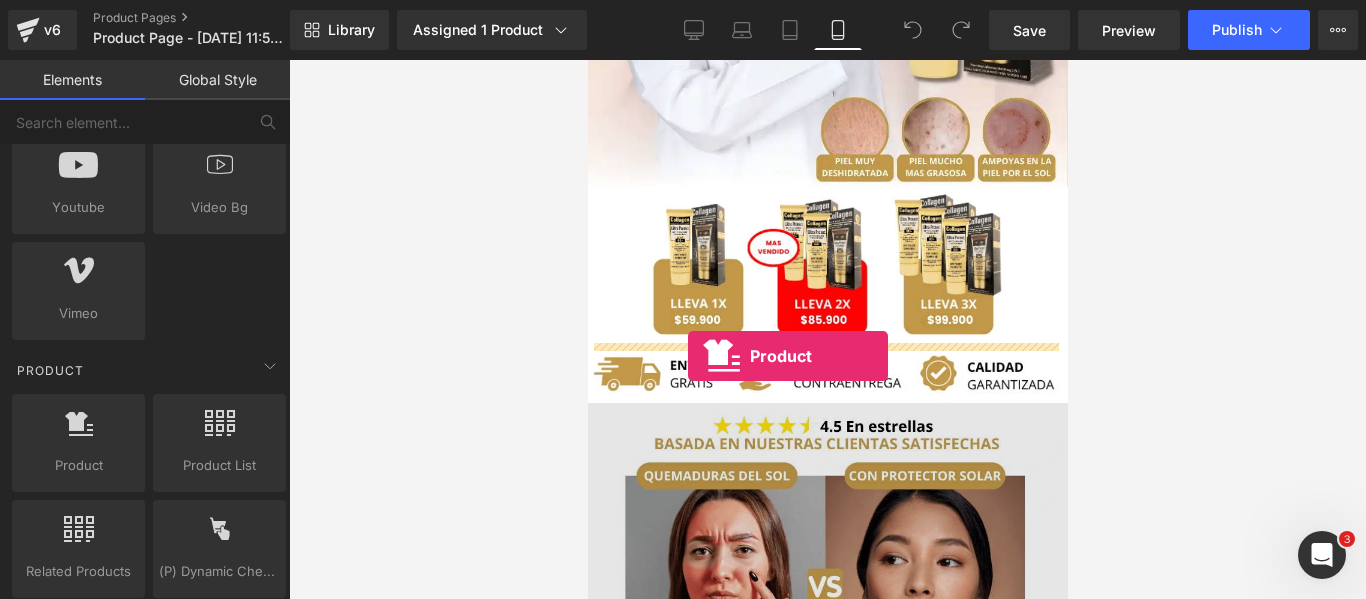 drag, startPoint x: 647, startPoint y: 473, endPoint x: 687, endPoint y: 356, distance: 123.6487 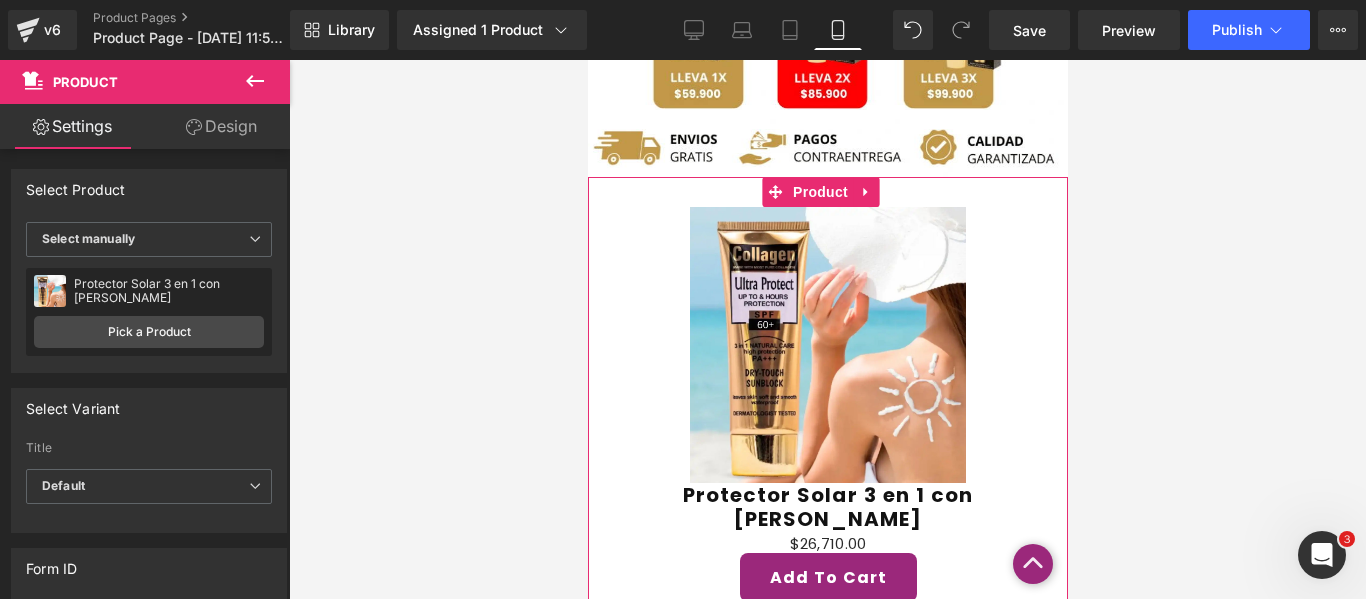 scroll, scrollTop: 1866, scrollLeft: 0, axis: vertical 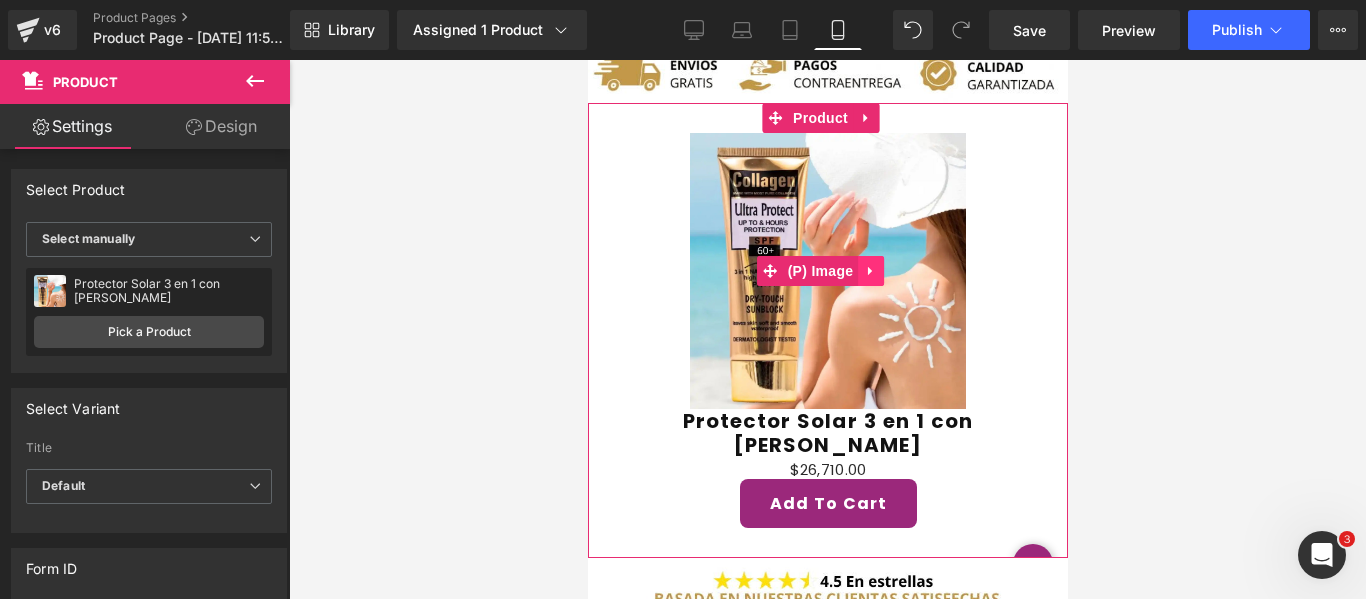 click 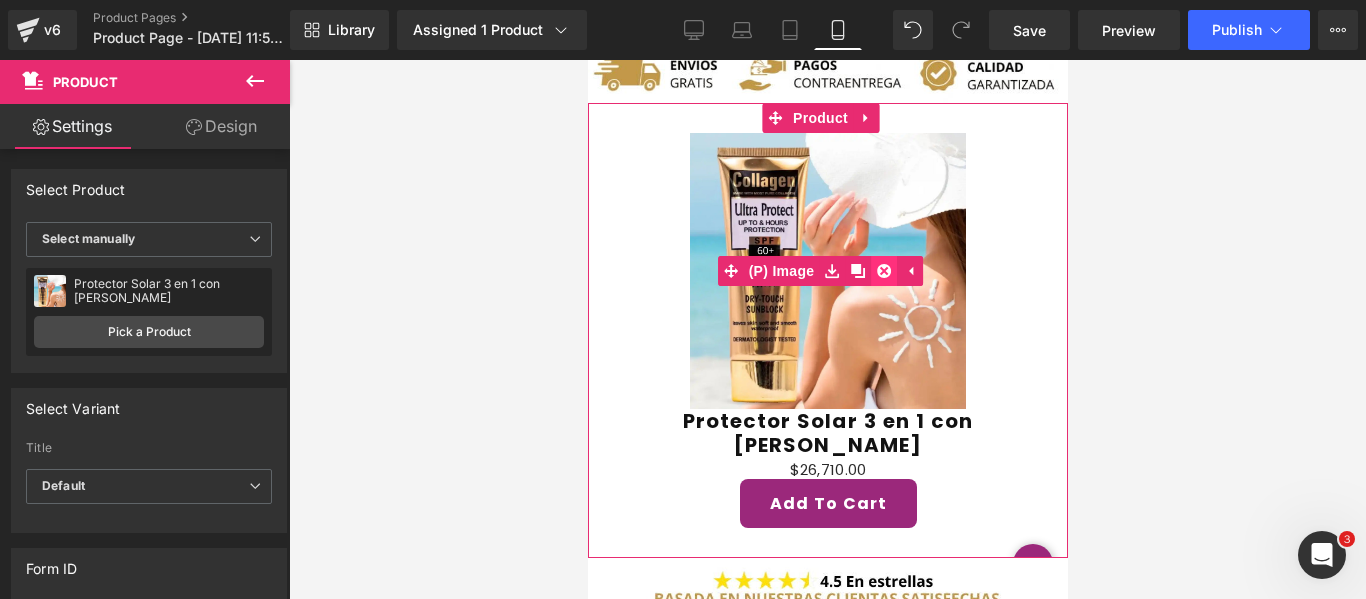 click at bounding box center [883, 271] 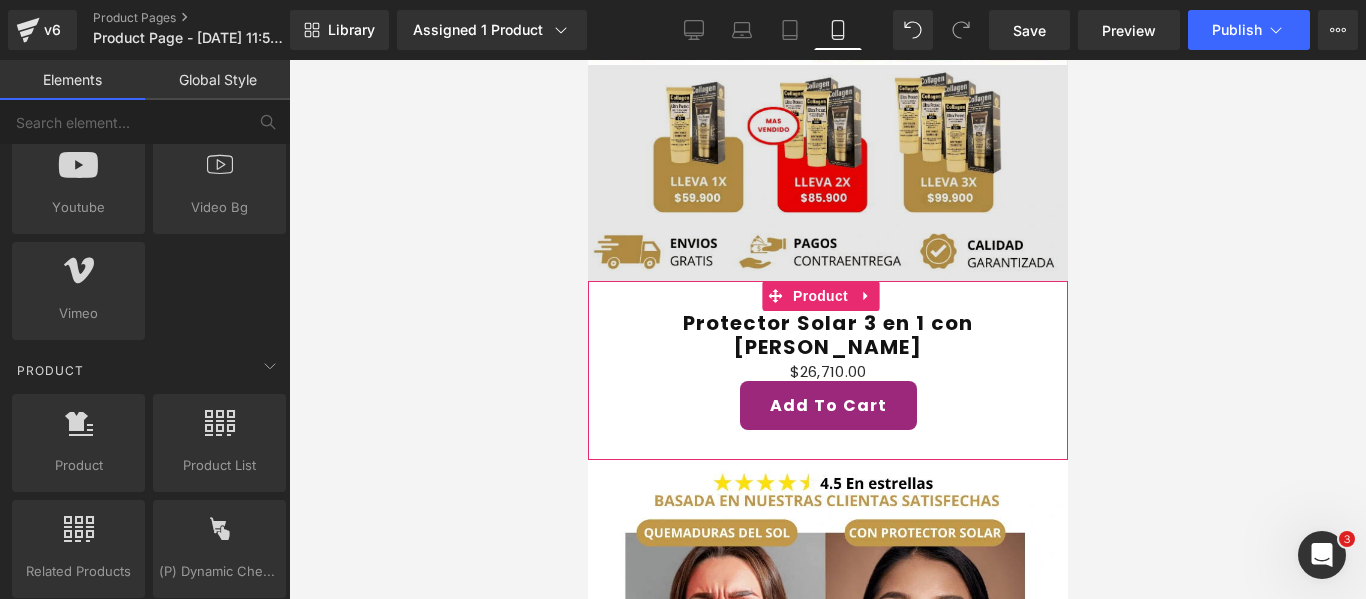 scroll, scrollTop: 1666, scrollLeft: 0, axis: vertical 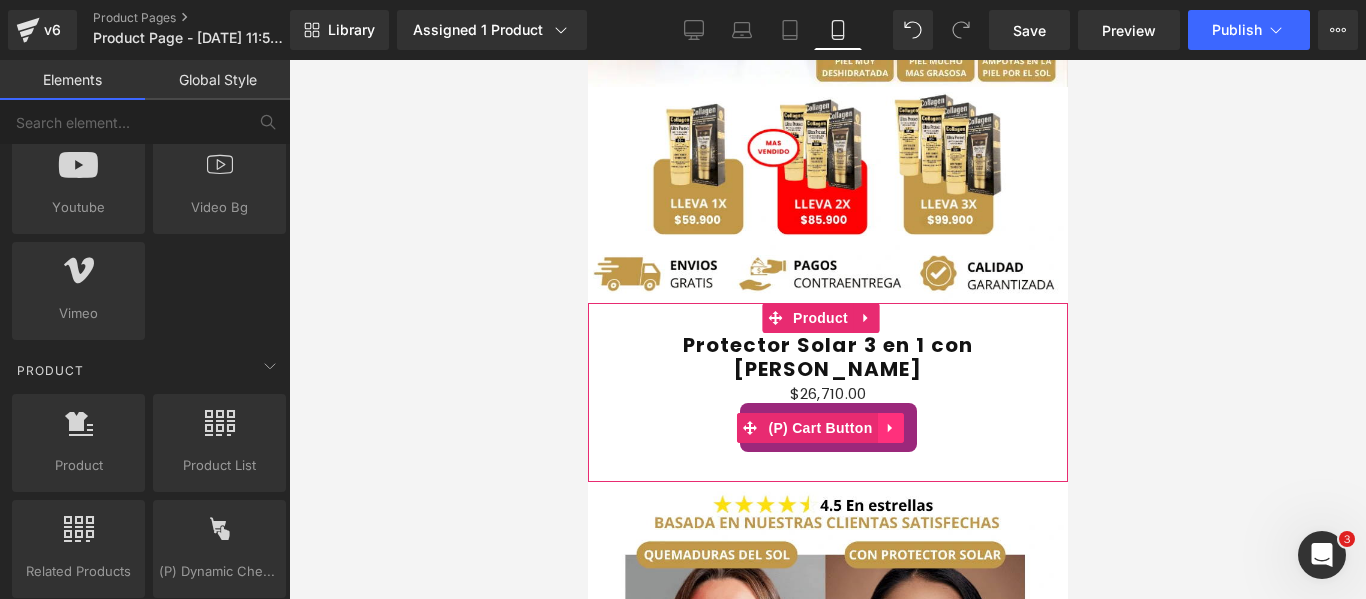 click 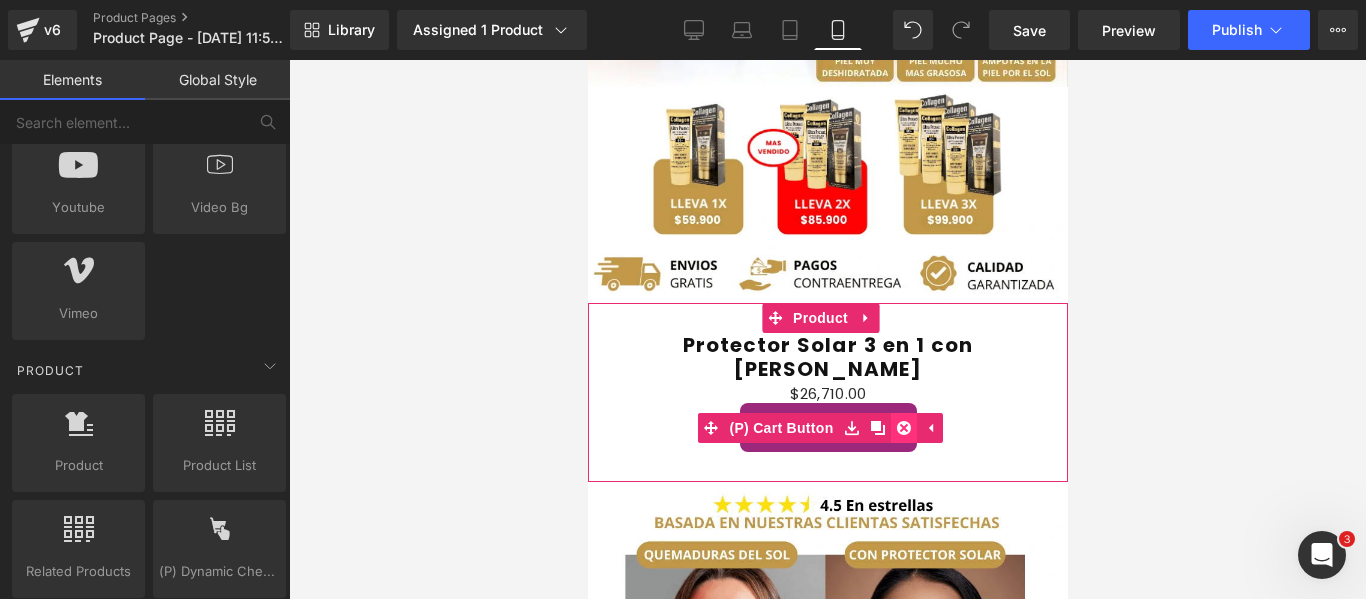 click 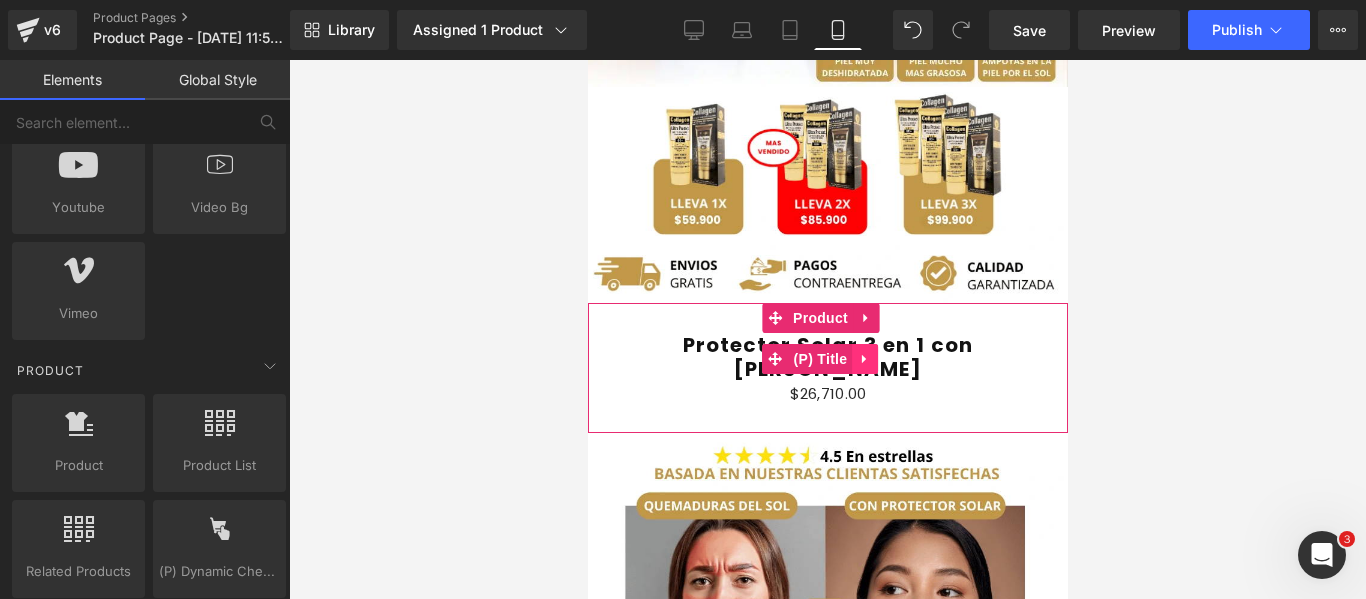 click 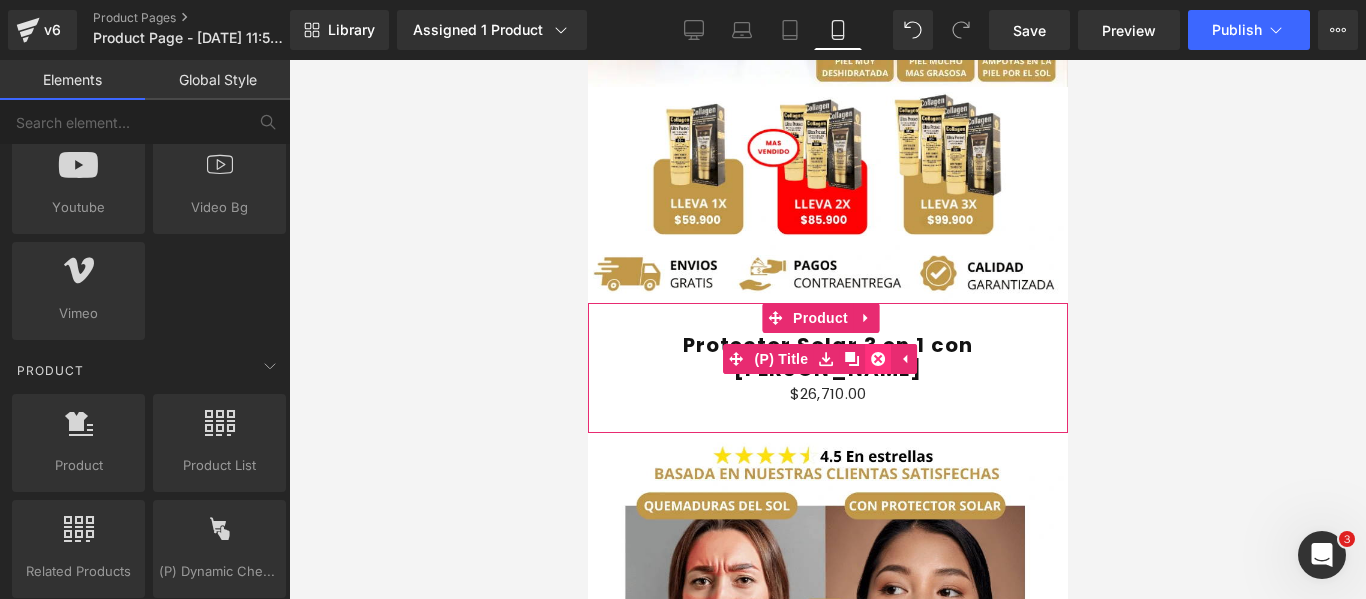 click 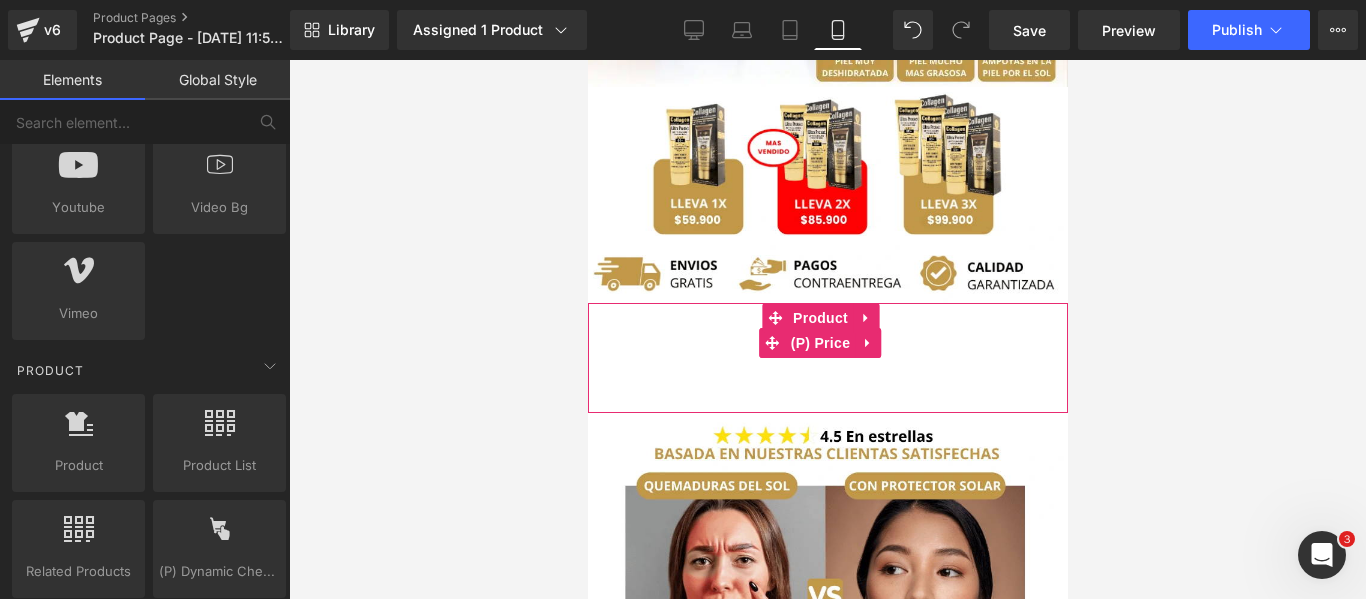 click 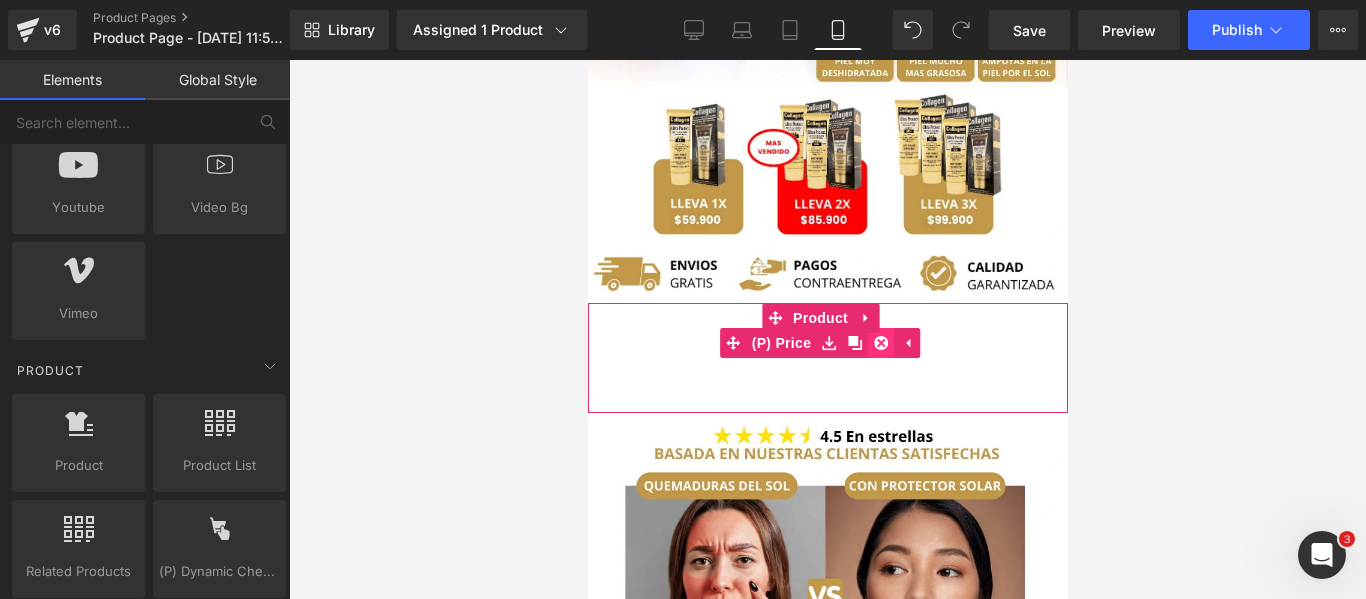 click 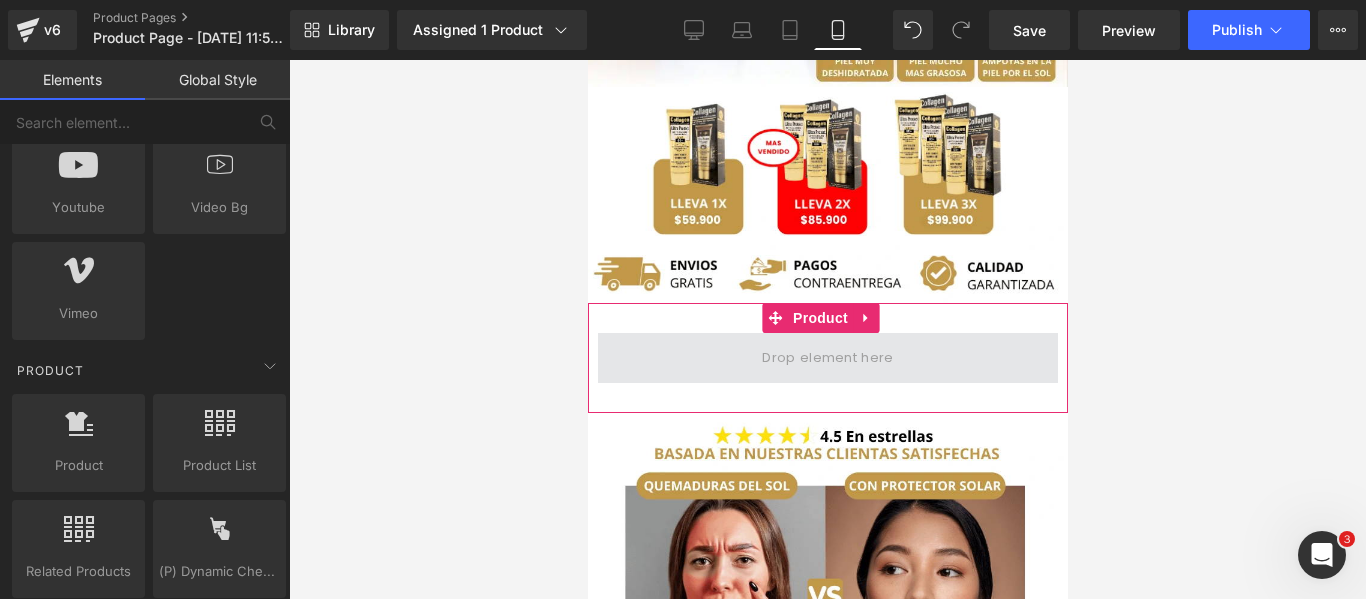click at bounding box center (827, 358) 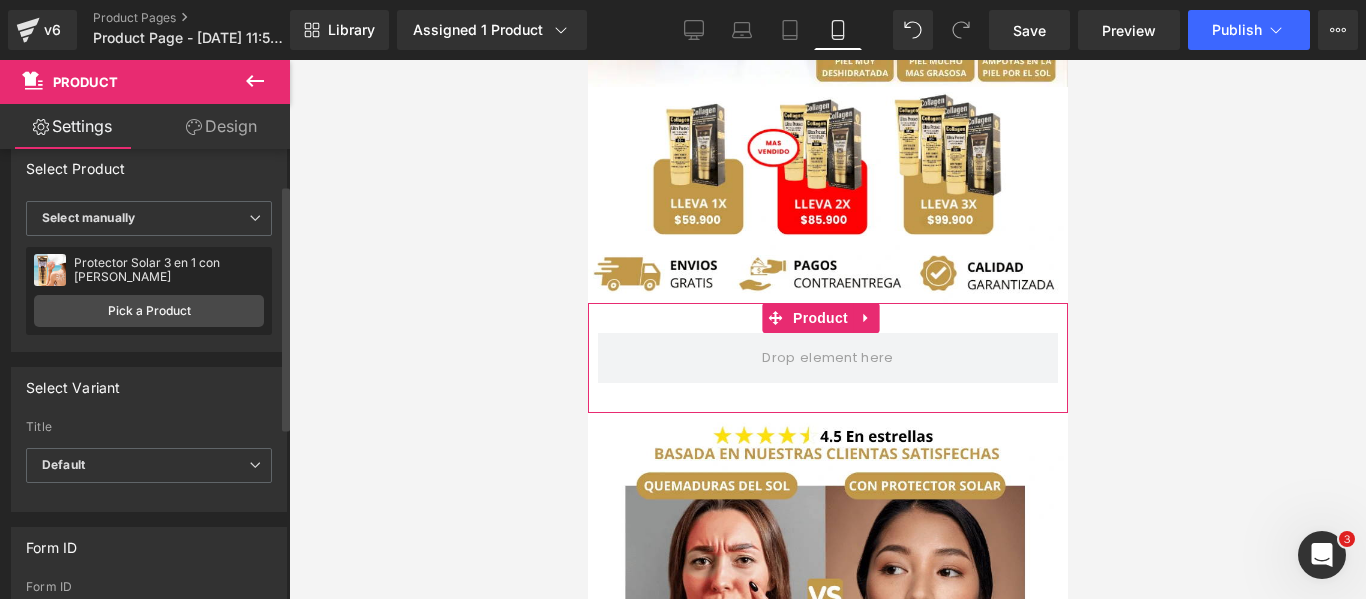 scroll, scrollTop: 0, scrollLeft: 0, axis: both 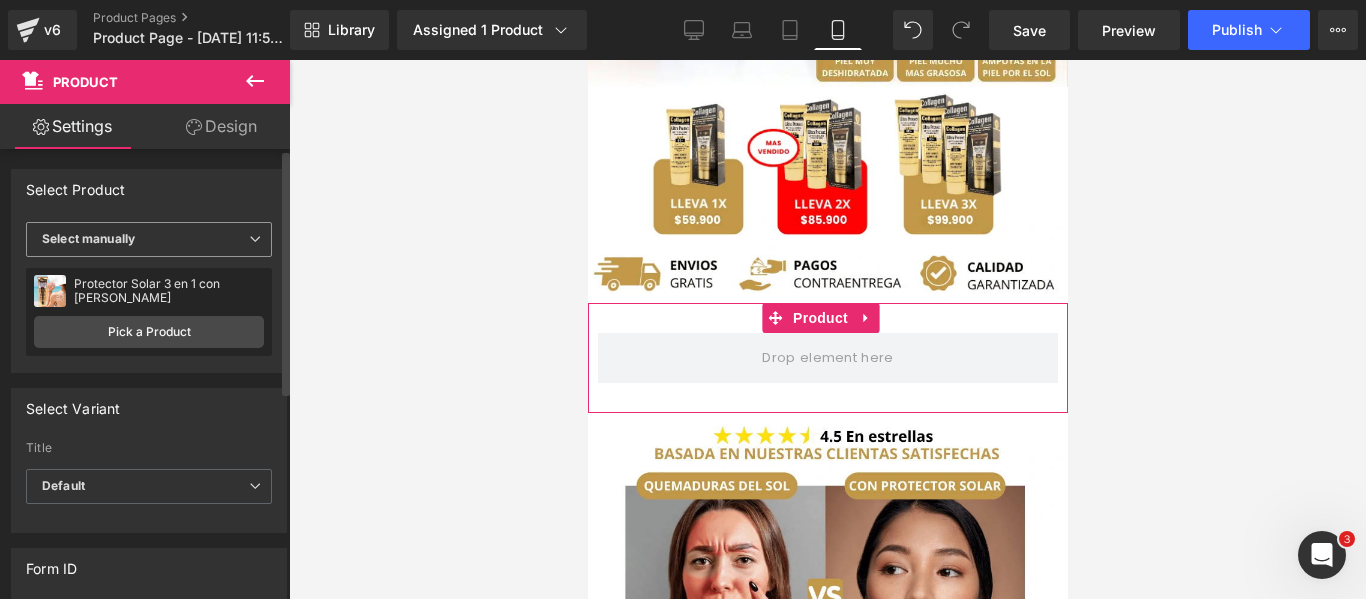 click on "Select manually" at bounding box center [149, 239] 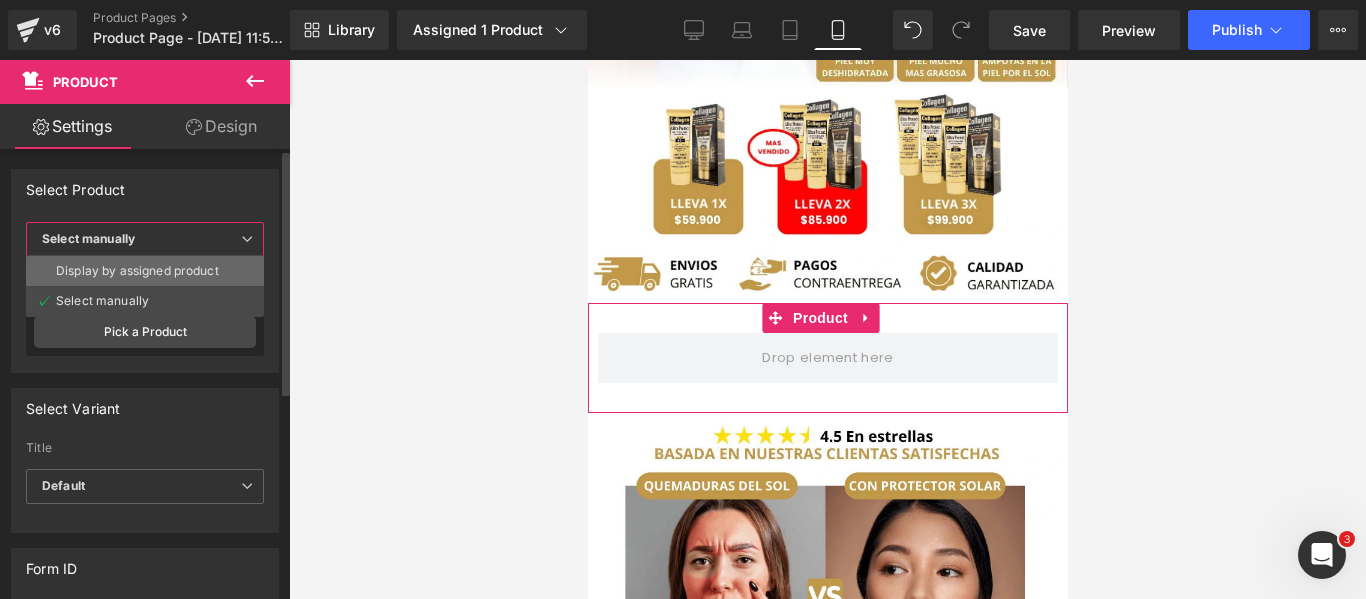 click on "Display by assigned product" at bounding box center (145, 271) 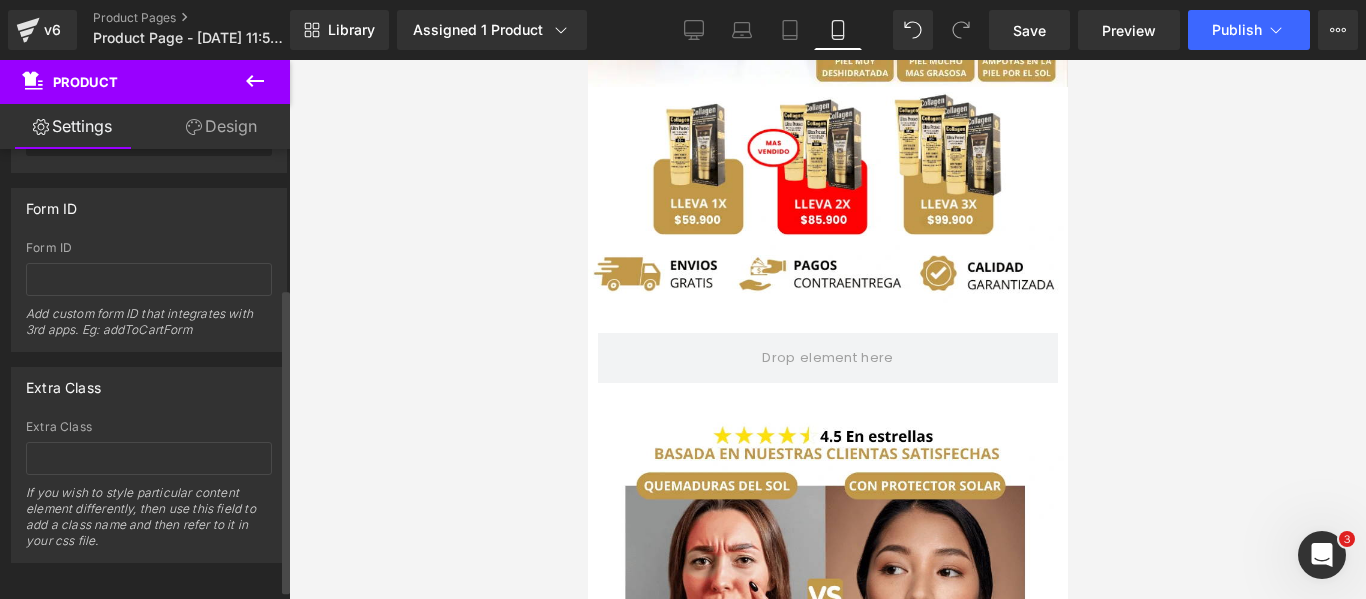 scroll, scrollTop: 220, scrollLeft: 0, axis: vertical 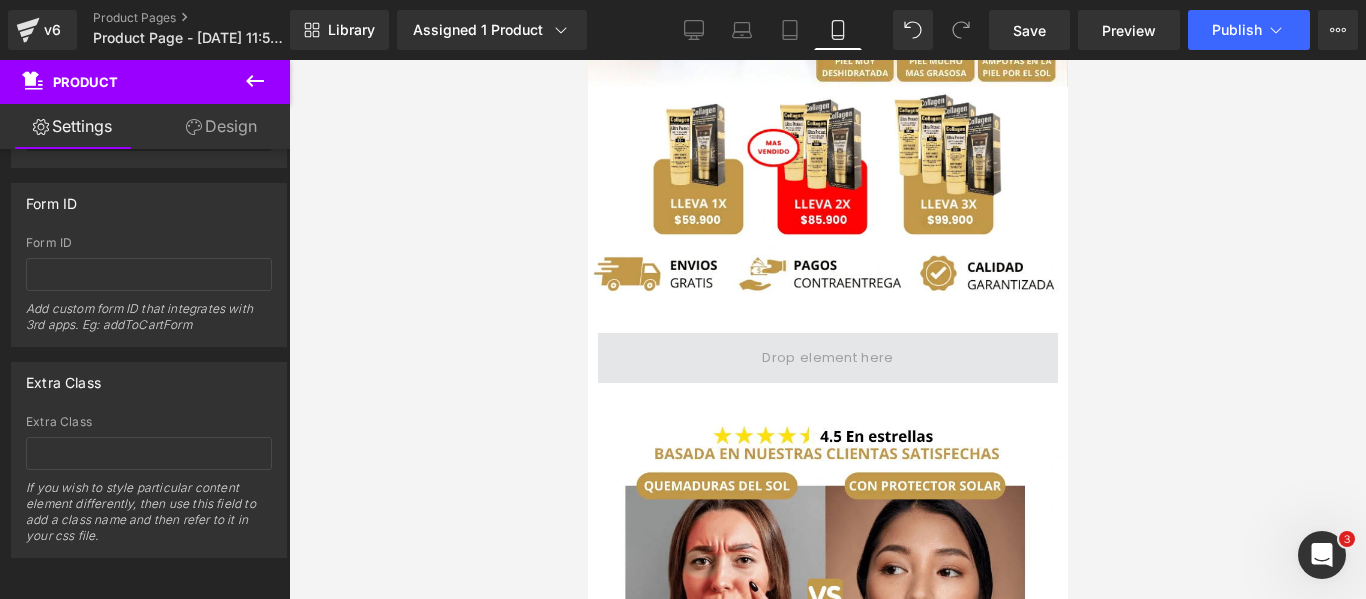 click at bounding box center [826, 358] 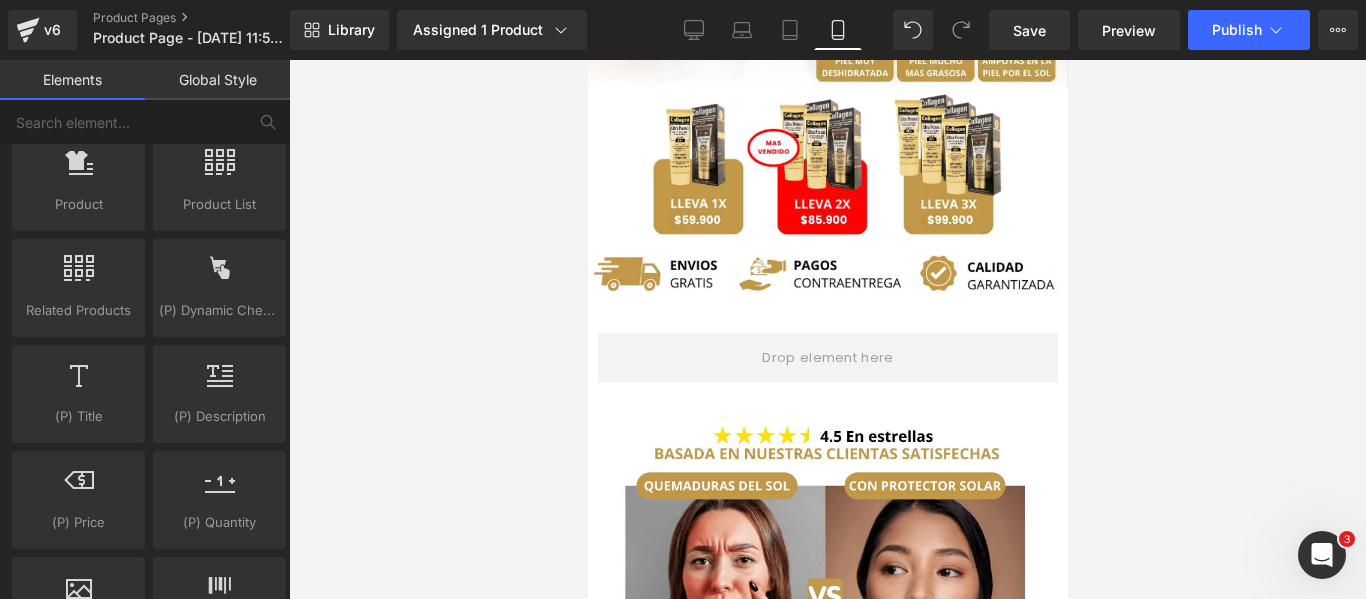 scroll, scrollTop: 1800, scrollLeft: 0, axis: vertical 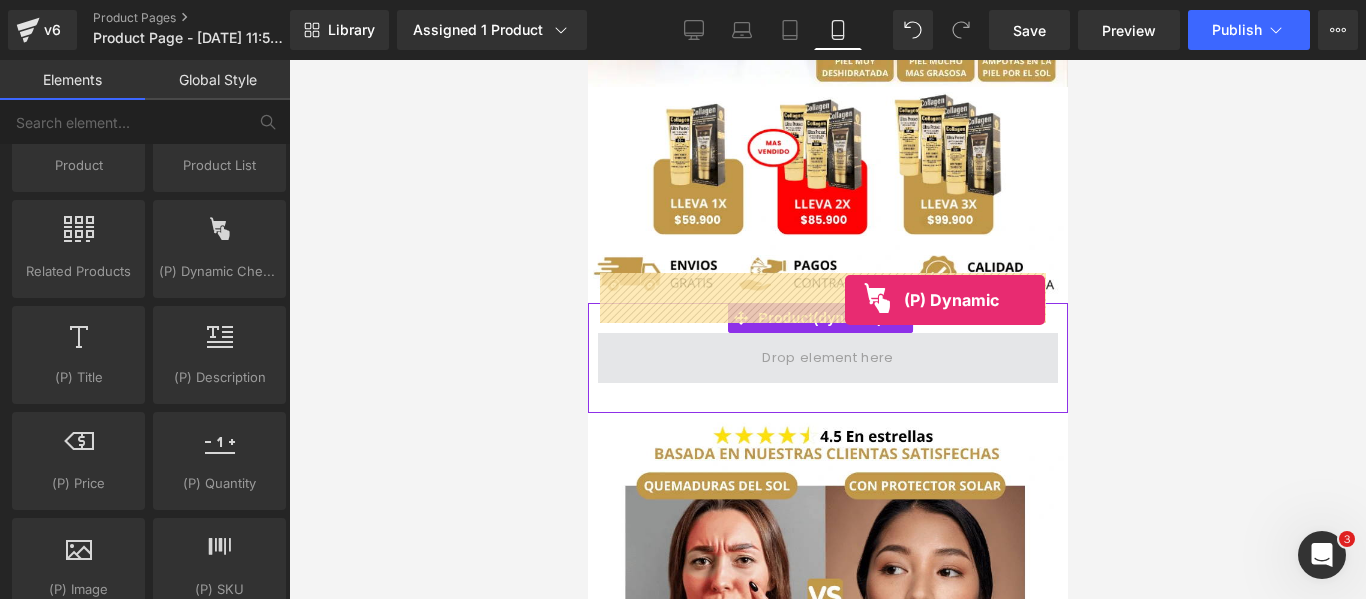 drag, startPoint x: 814, startPoint y: 318, endPoint x: 844, endPoint y: 300, distance: 34.98571 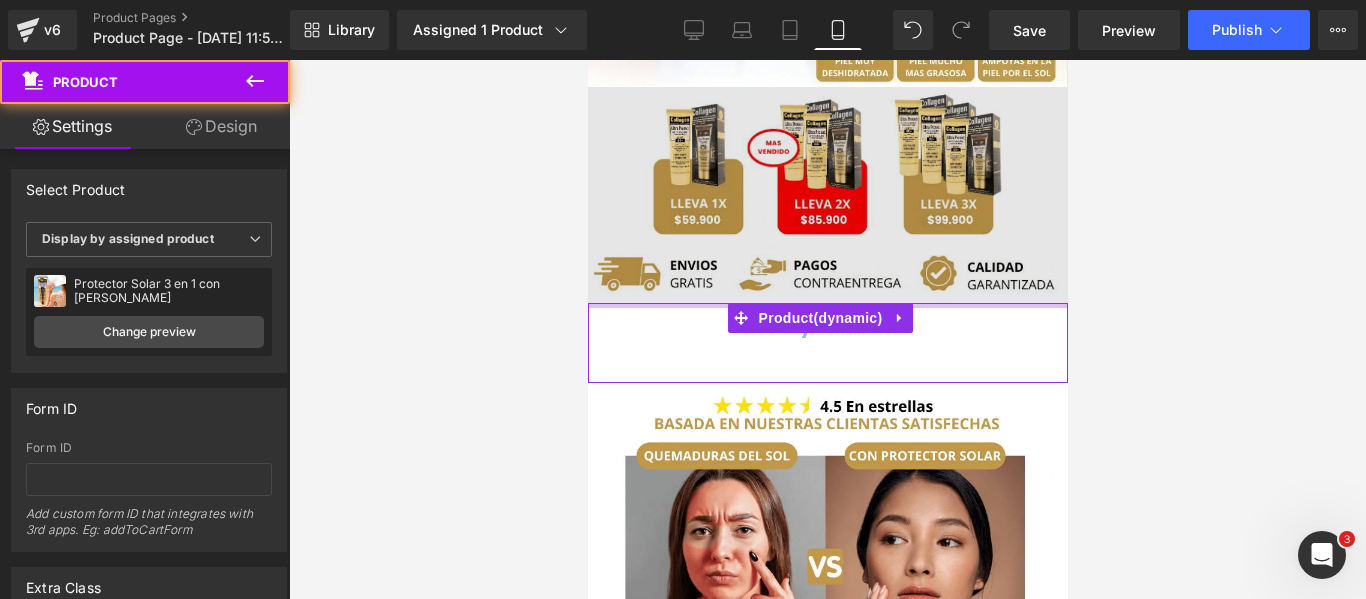 drag, startPoint x: 940, startPoint y: 238, endPoint x: 933, endPoint y: 199, distance: 39.623226 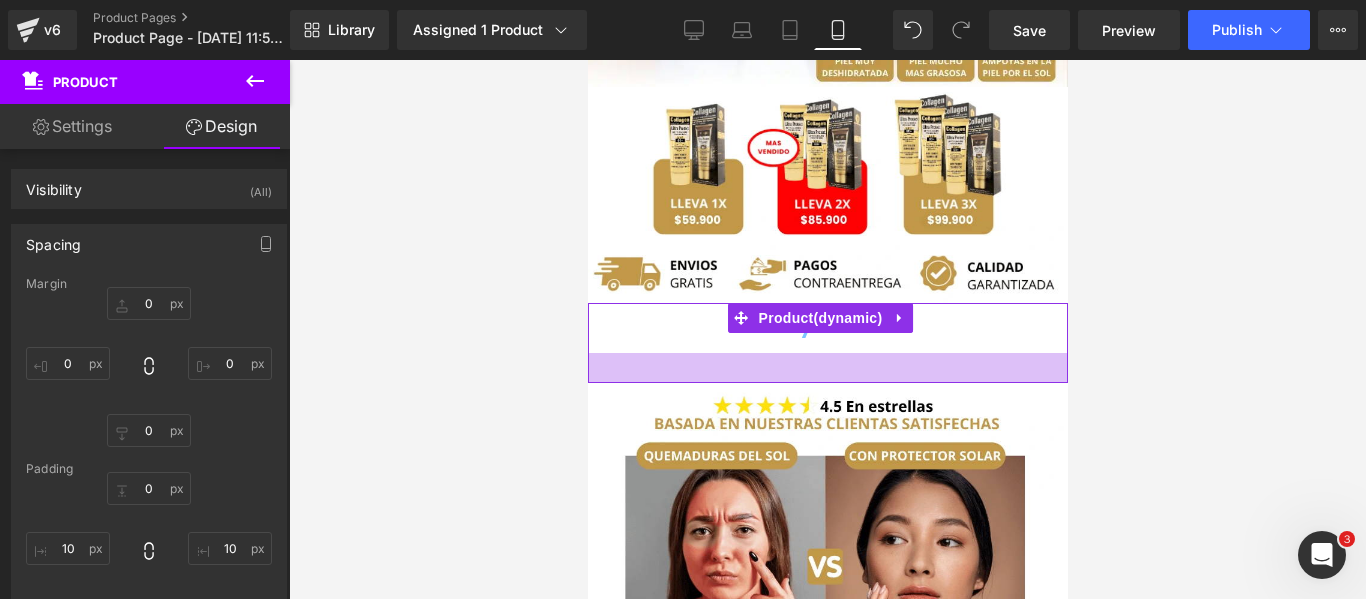type on "0px" 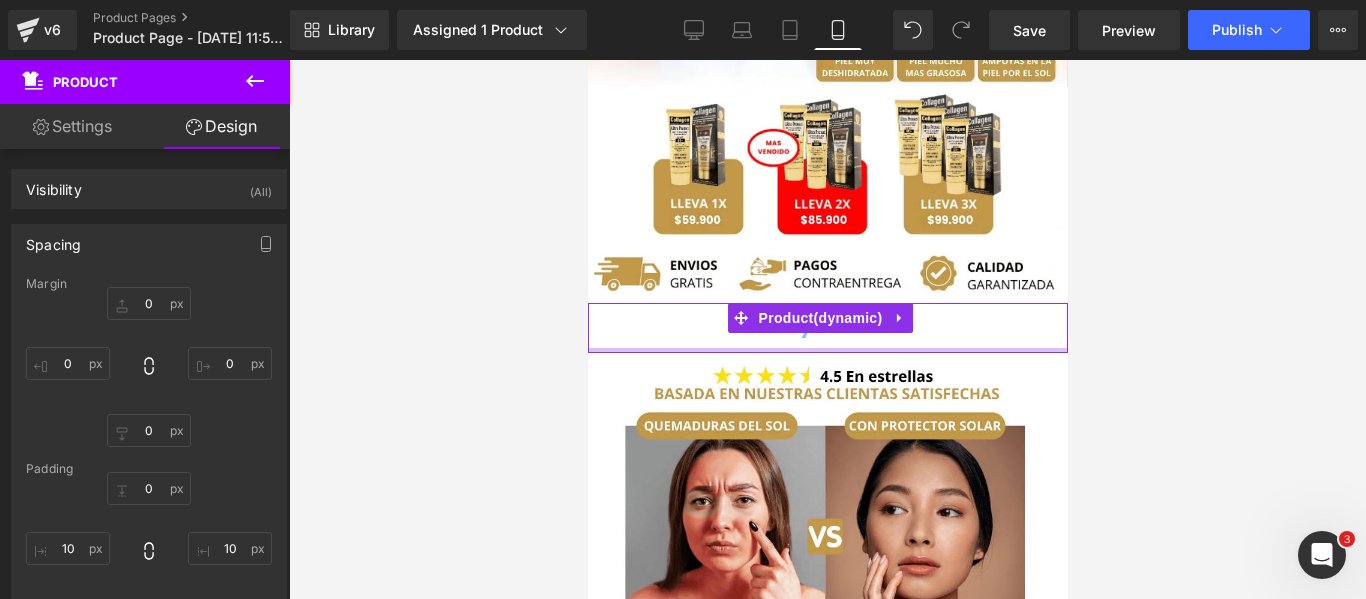 drag, startPoint x: 941, startPoint y: 314, endPoint x: 939, endPoint y: 267, distance: 47.042534 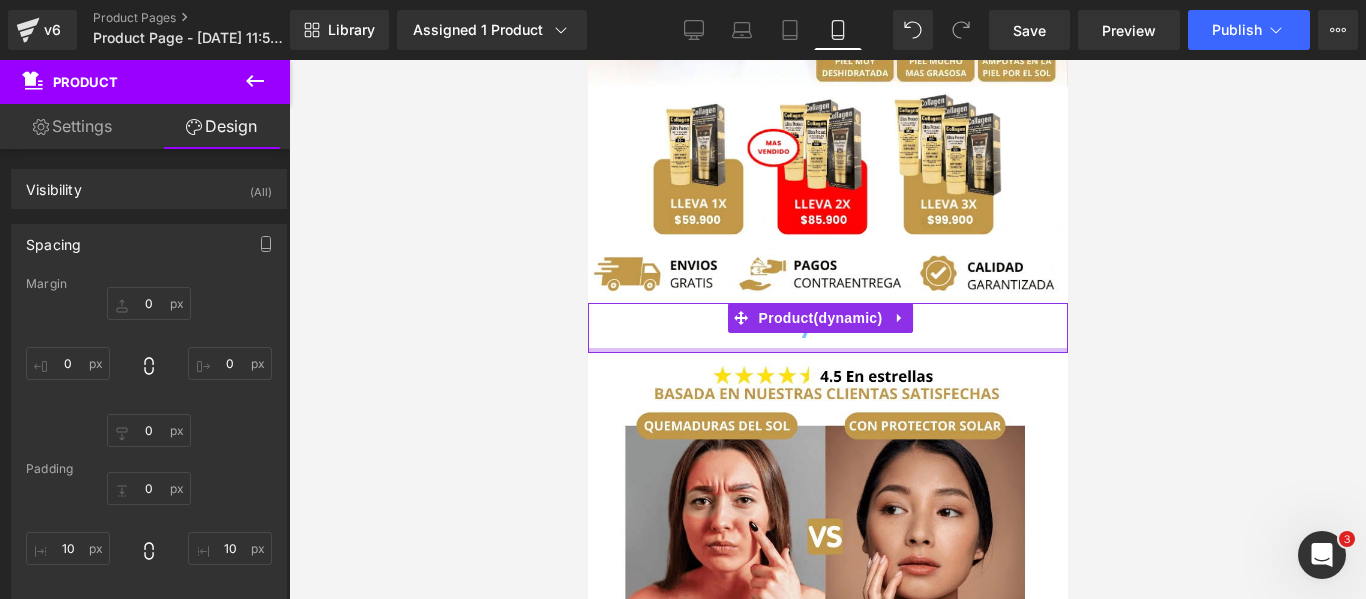 click on "Buy it now
(P) Dynamic Checkout Button
Product" at bounding box center (827, 328) 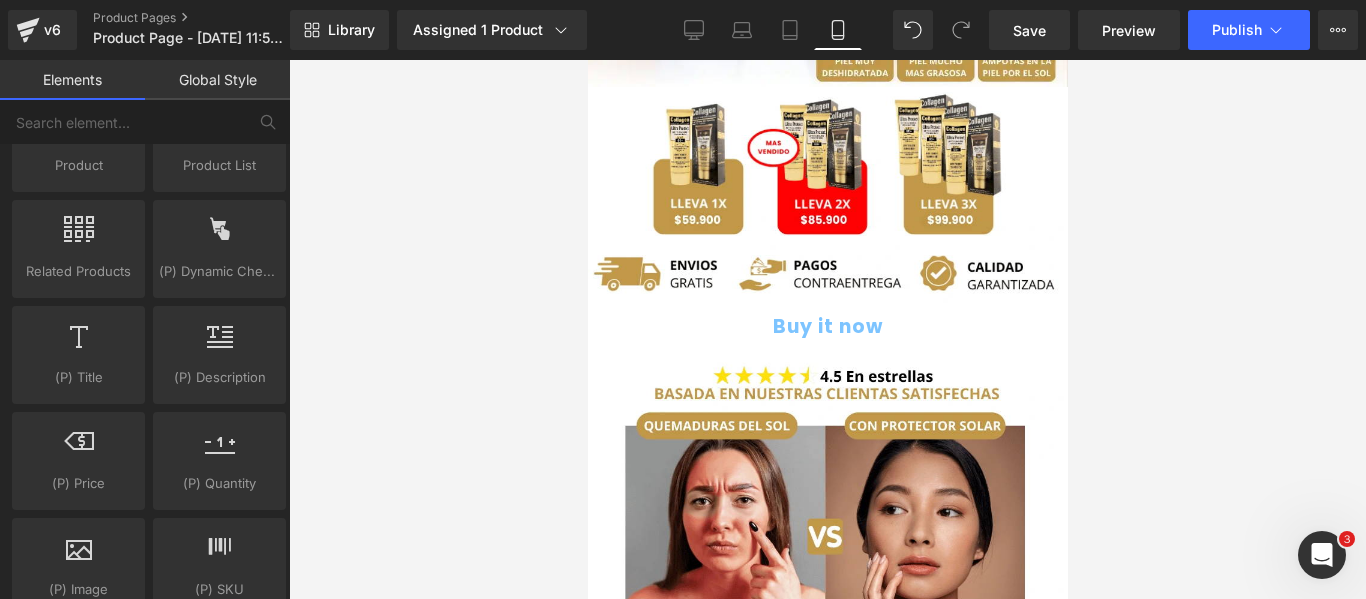 click at bounding box center [827, 329] 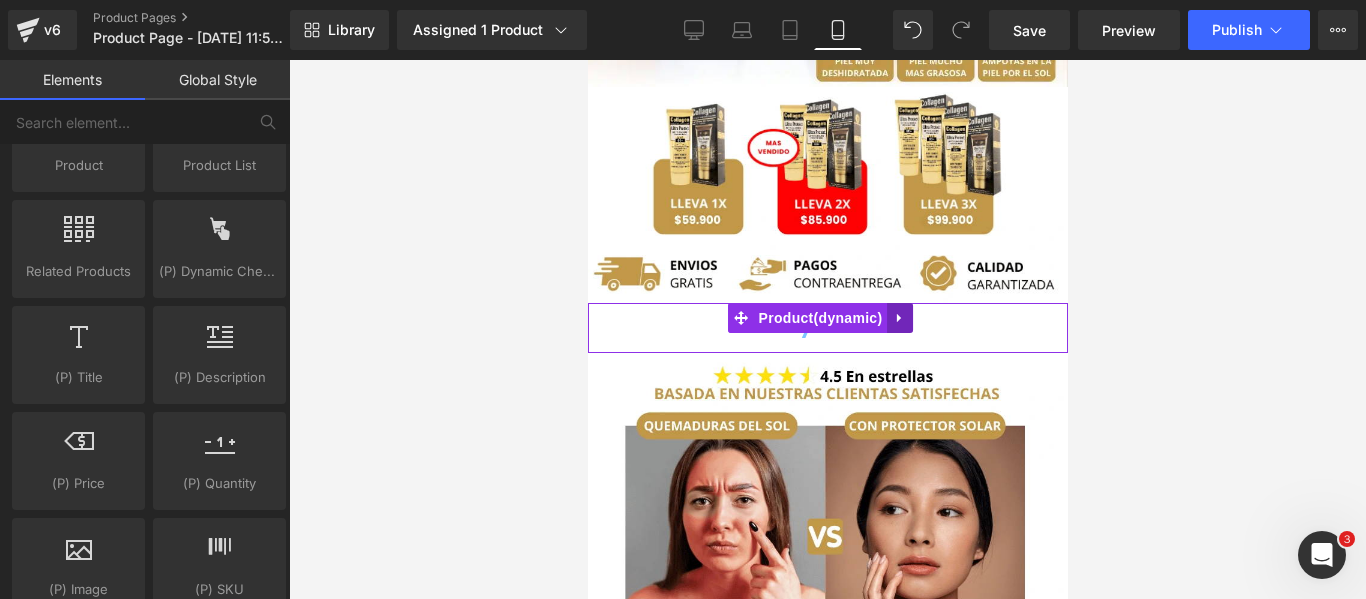 click at bounding box center (899, 318) 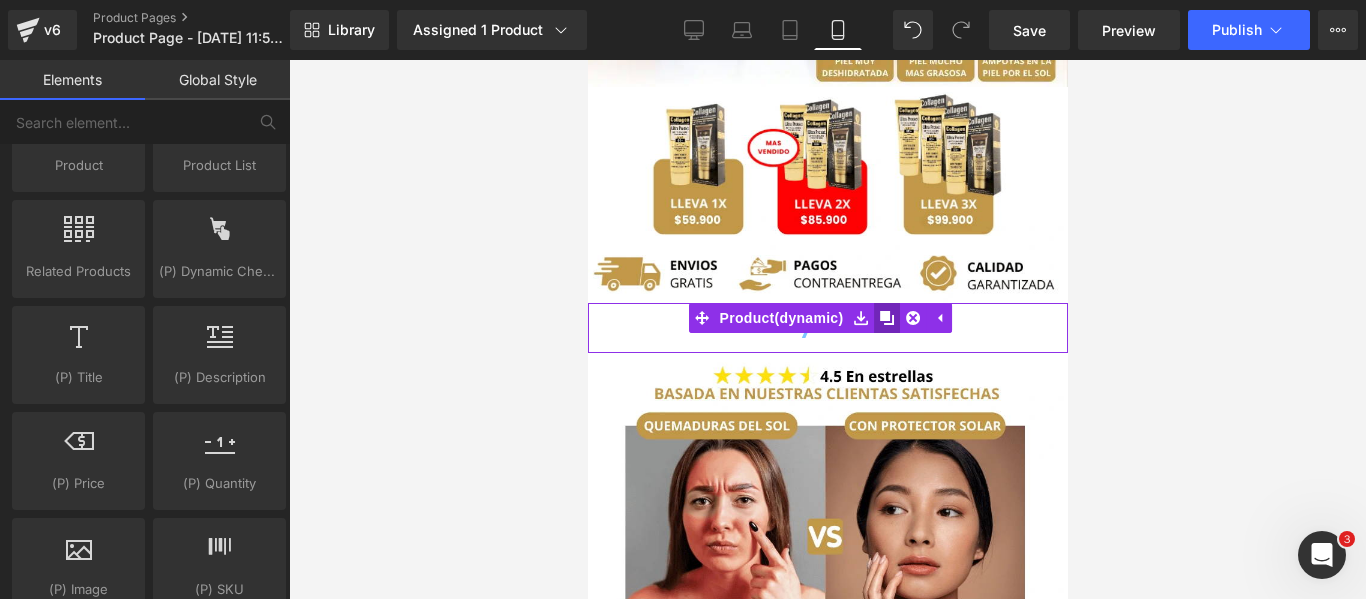 click 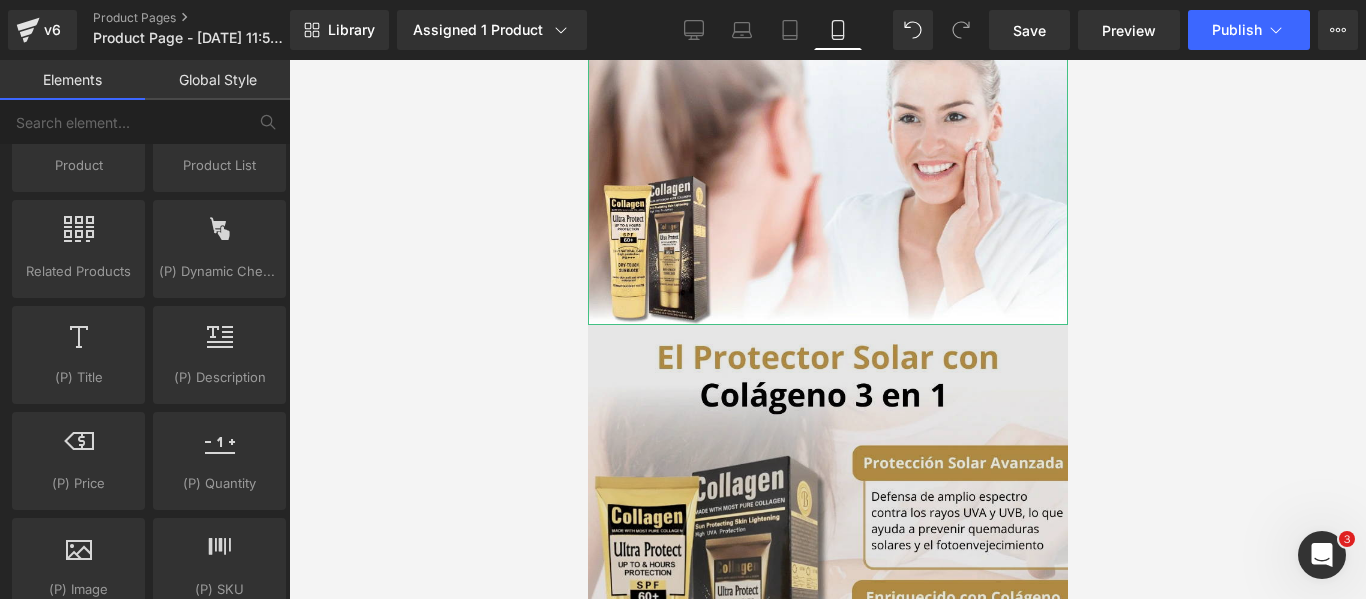 scroll, scrollTop: 2766, scrollLeft: 0, axis: vertical 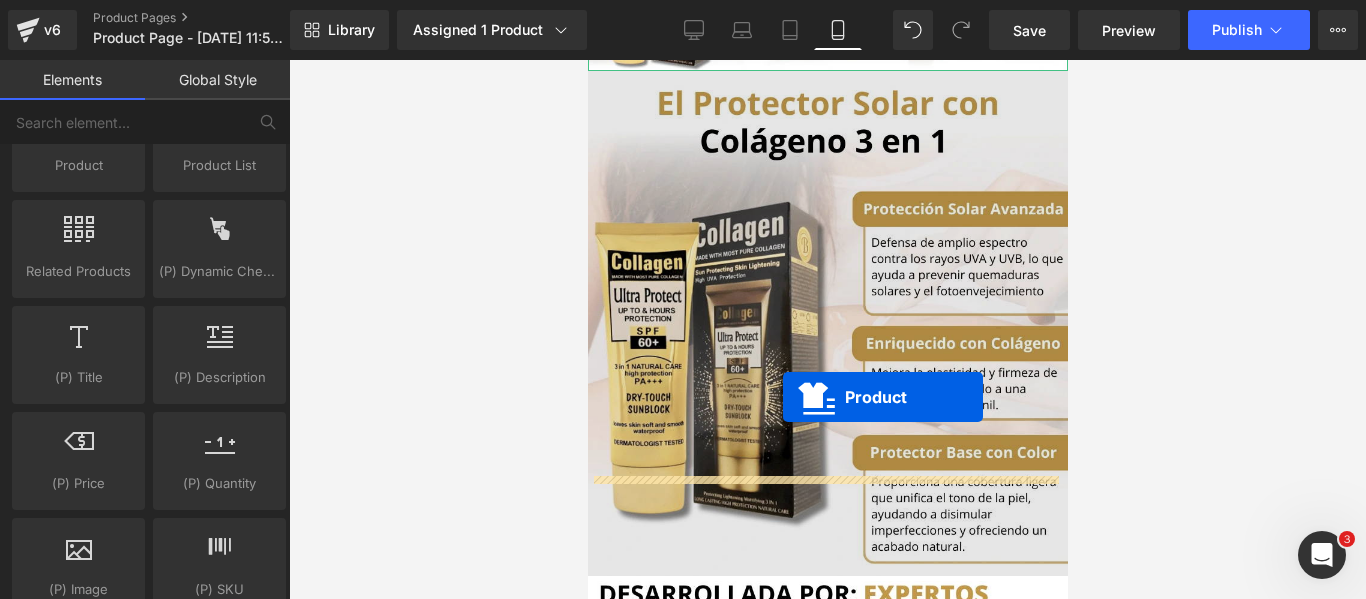 drag, startPoint x: 742, startPoint y: 309, endPoint x: 782, endPoint y: 397, distance: 96.66437 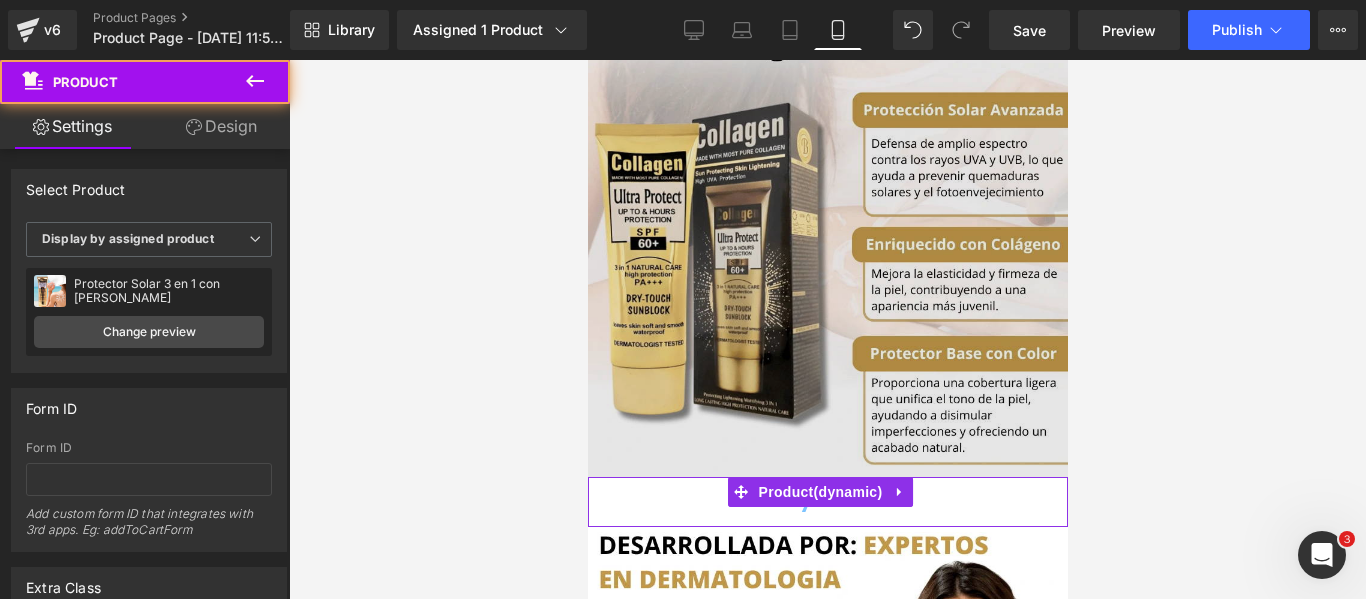 scroll, scrollTop: 2816, scrollLeft: 0, axis: vertical 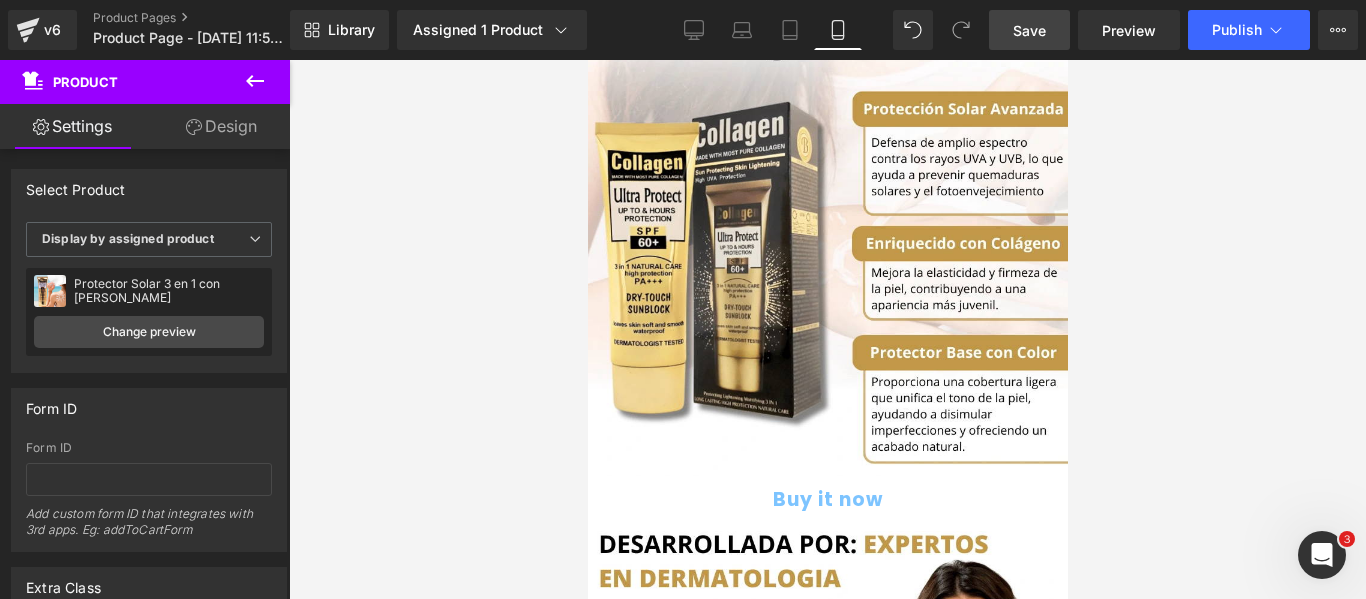 click on "Save" at bounding box center (1029, 30) 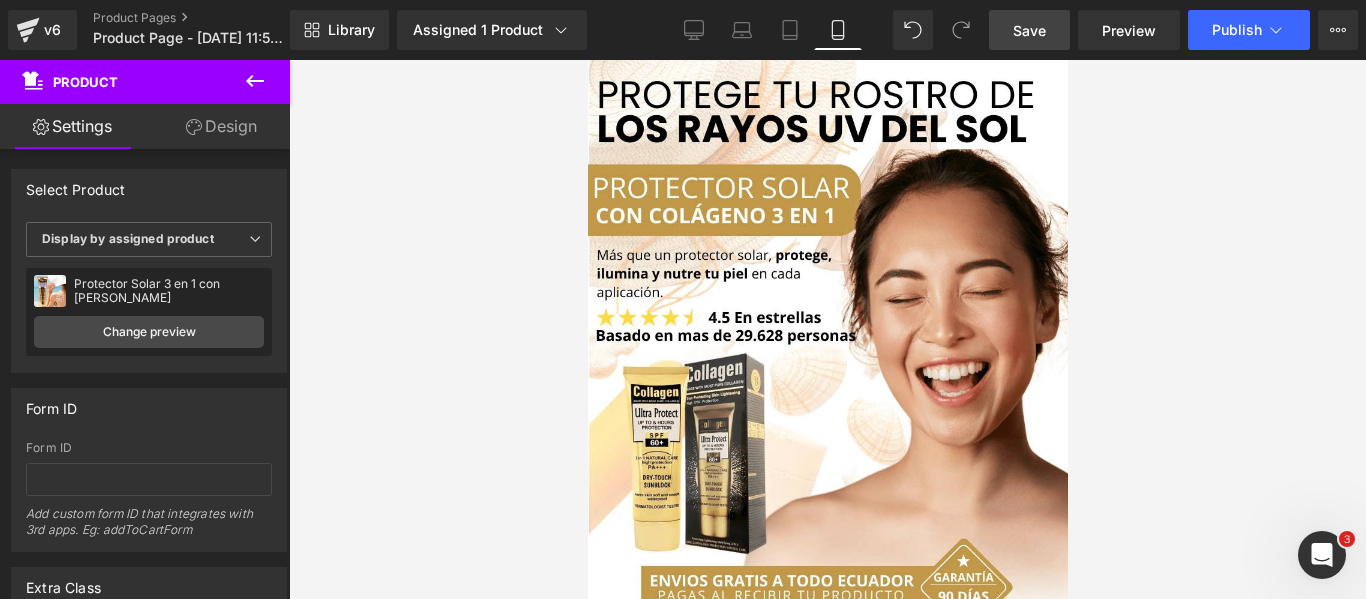 scroll, scrollTop: 0, scrollLeft: 0, axis: both 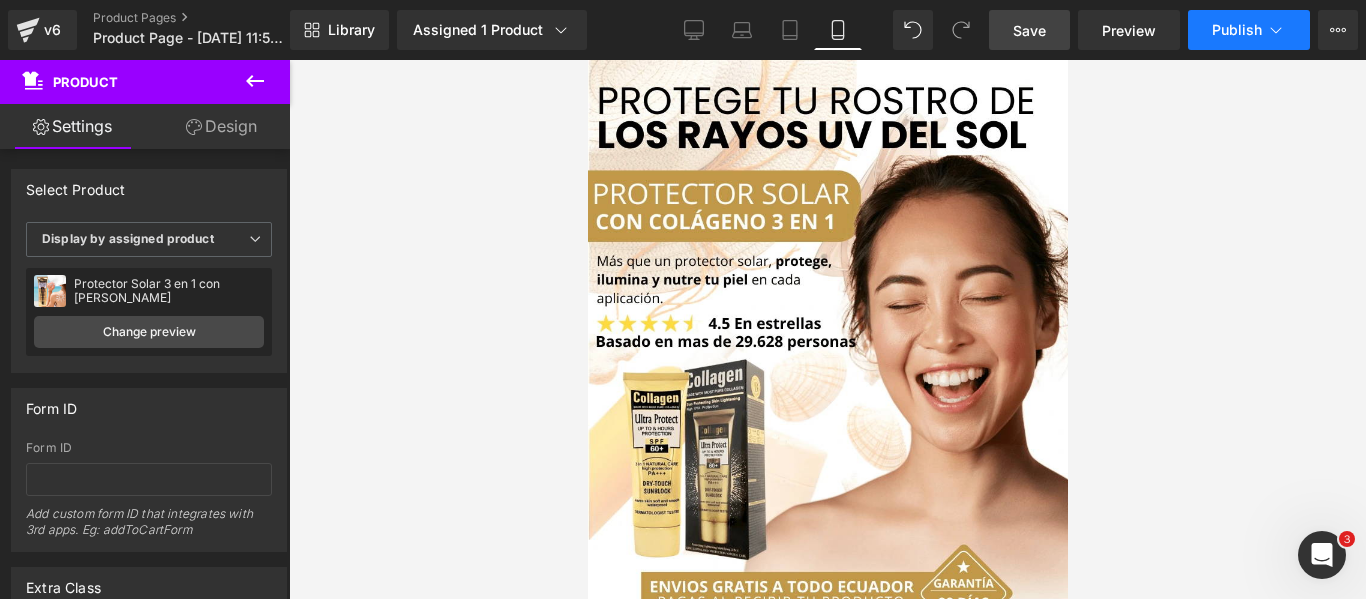 click on "Publish" at bounding box center [1249, 30] 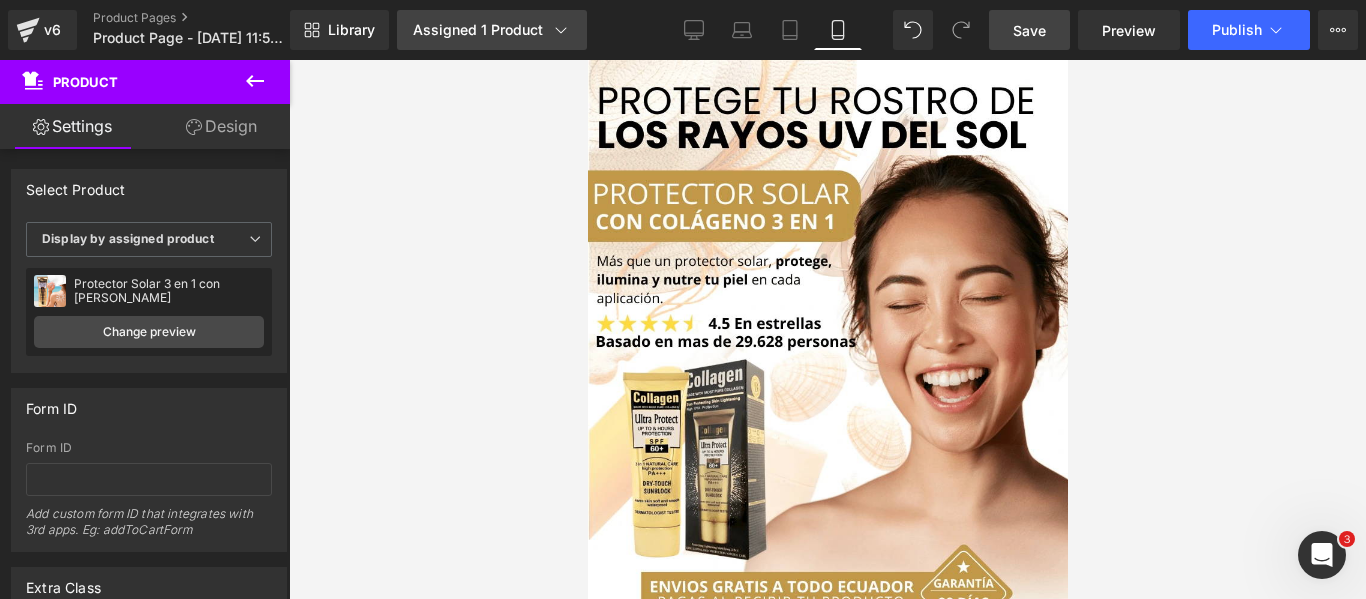 click on "Assigned 1 Product" at bounding box center [492, 30] 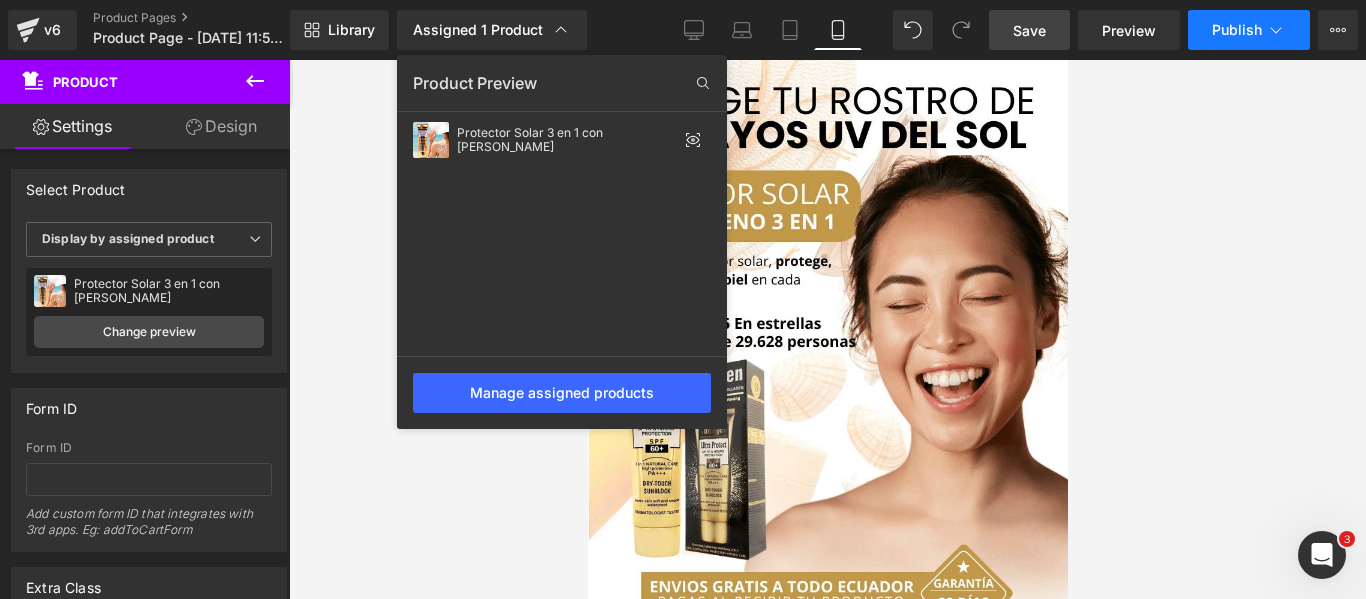 click on "Publish" at bounding box center [1249, 30] 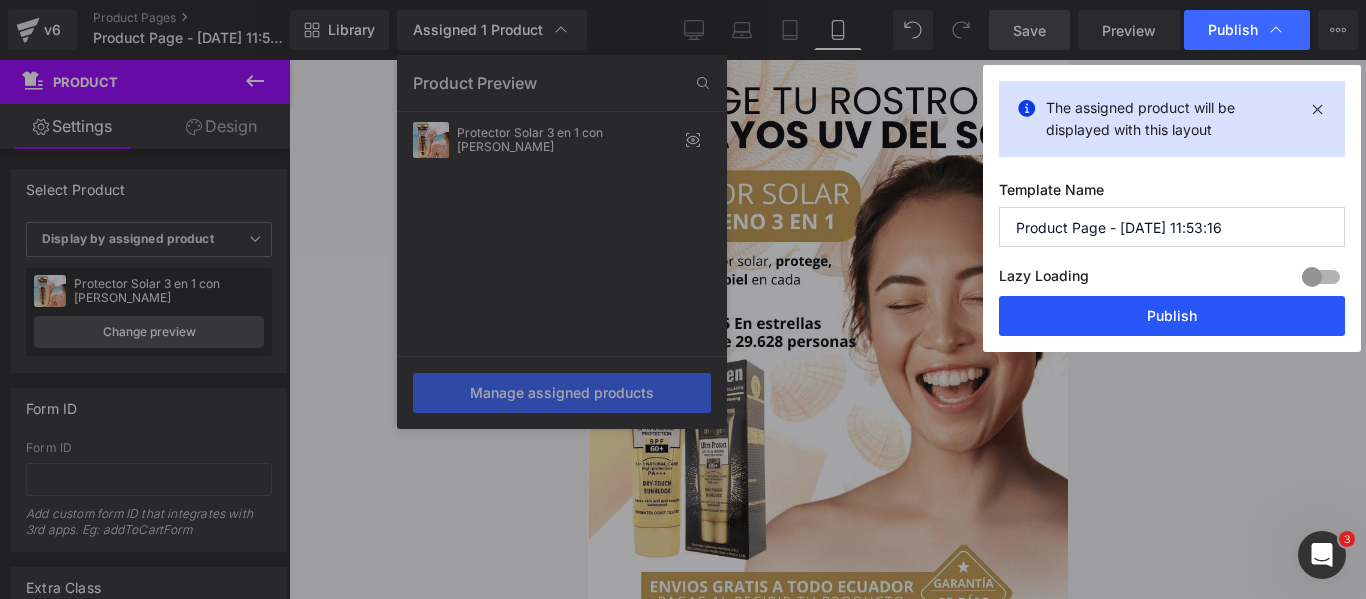 click on "Publish" at bounding box center [1172, 316] 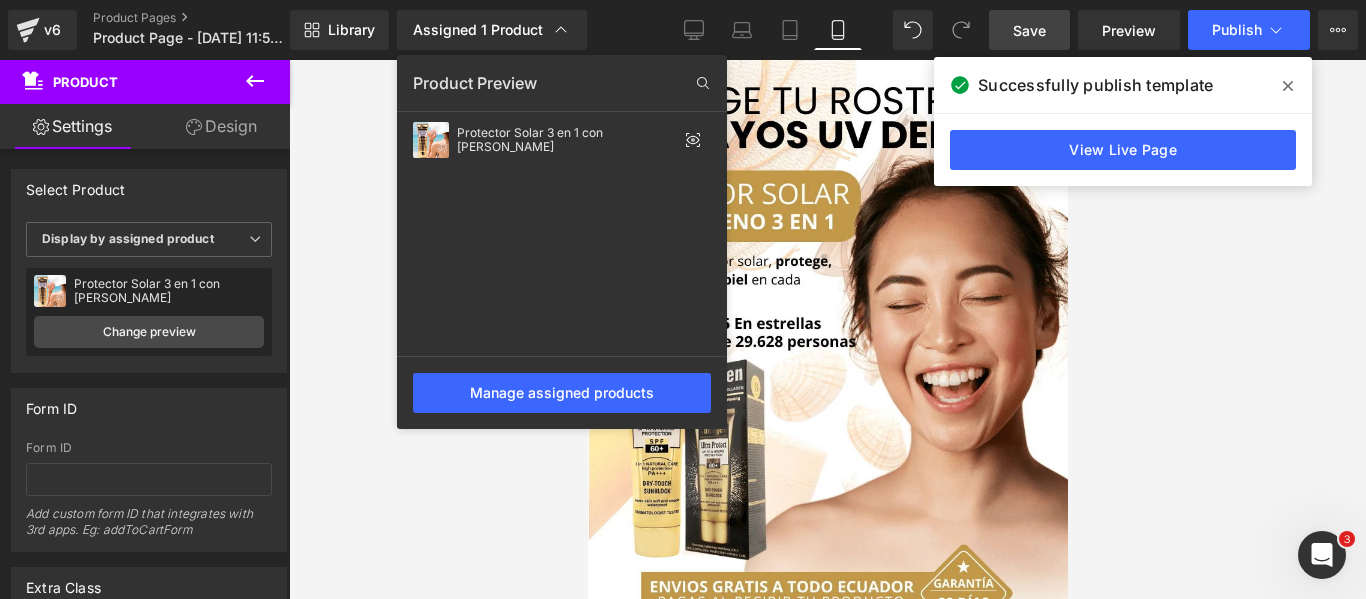 click at bounding box center [827, 329] 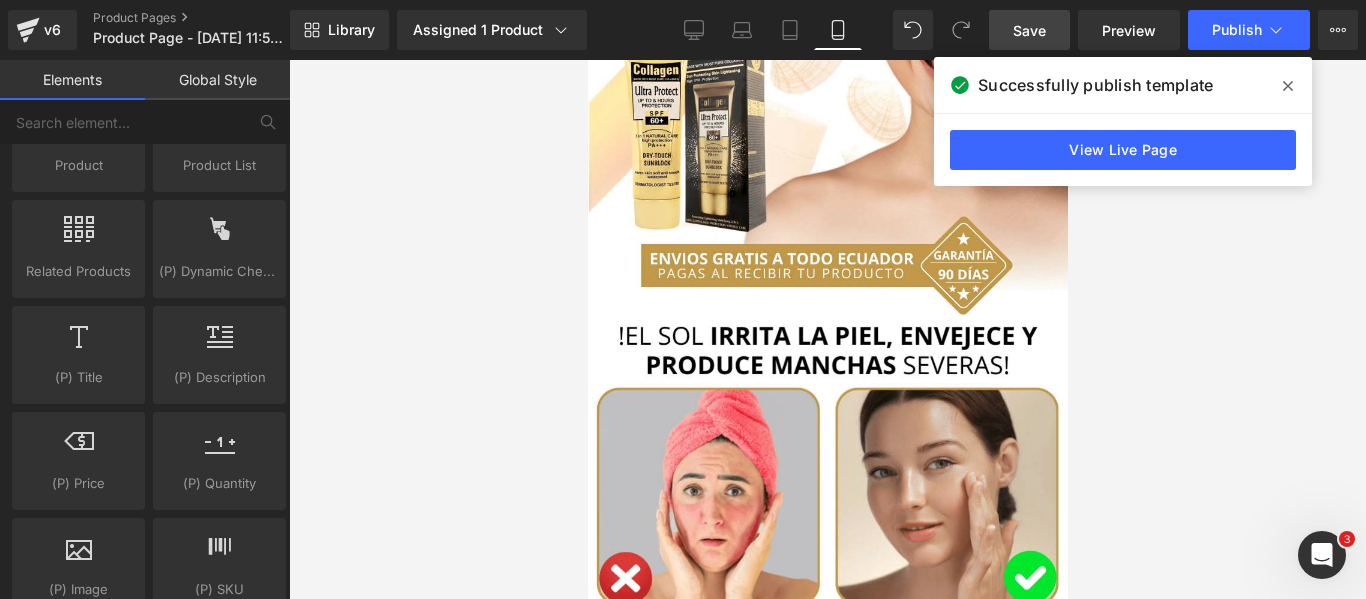 scroll, scrollTop: 700, scrollLeft: 0, axis: vertical 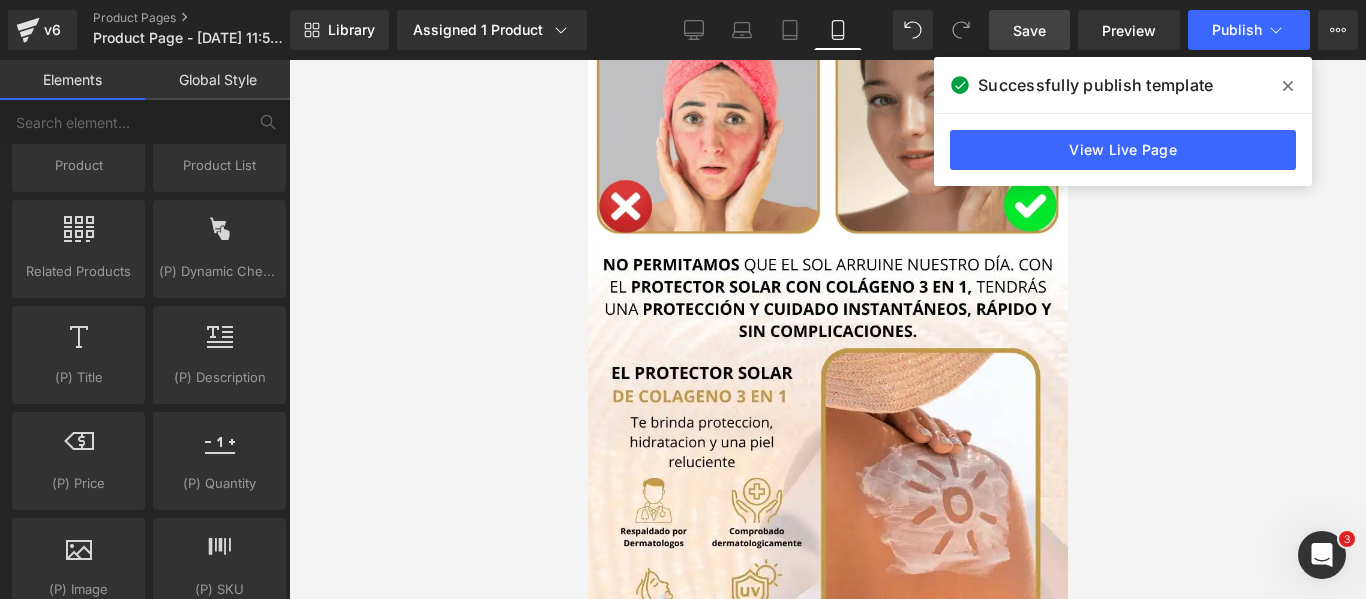 click 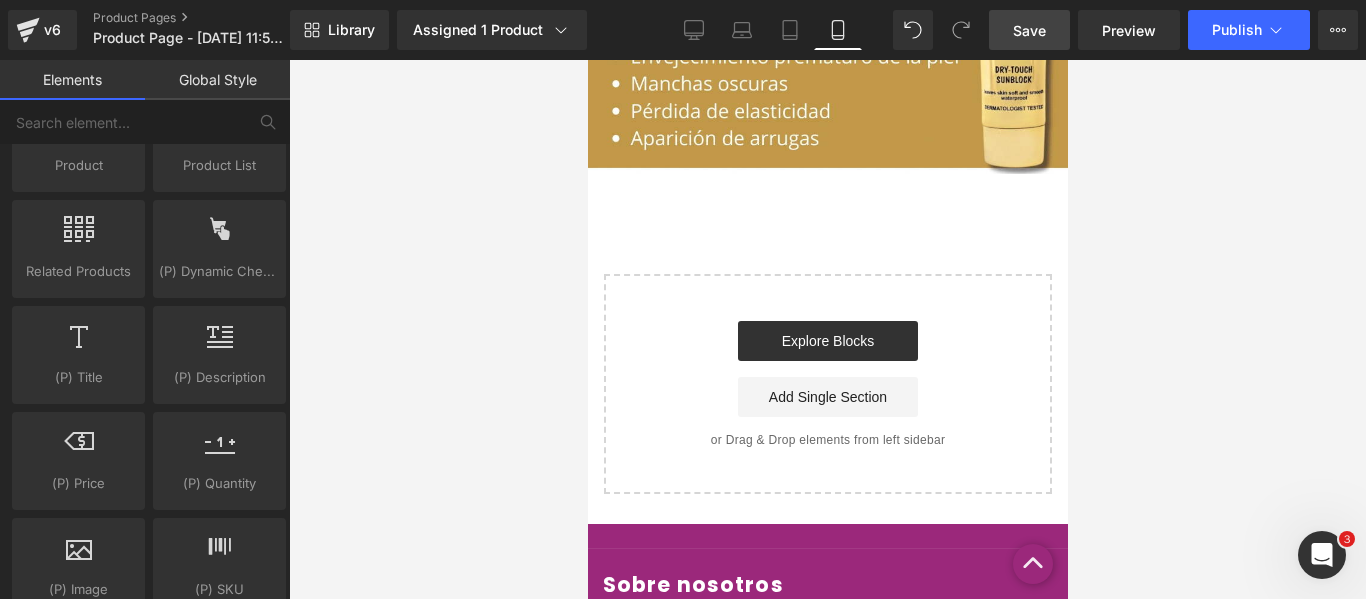 scroll, scrollTop: 3765, scrollLeft: 0, axis: vertical 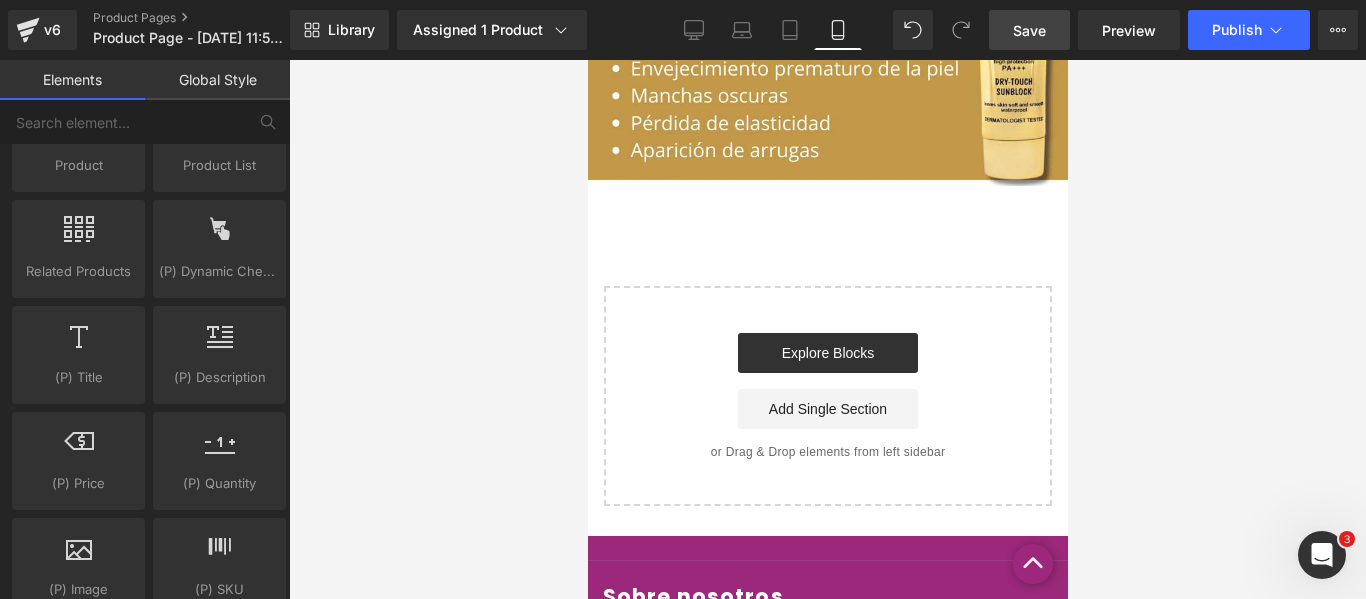 click on "Start building your page
Explore Blocks
Add Single Section
or Drag & Drop elements from left sidebar" at bounding box center [827, 396] 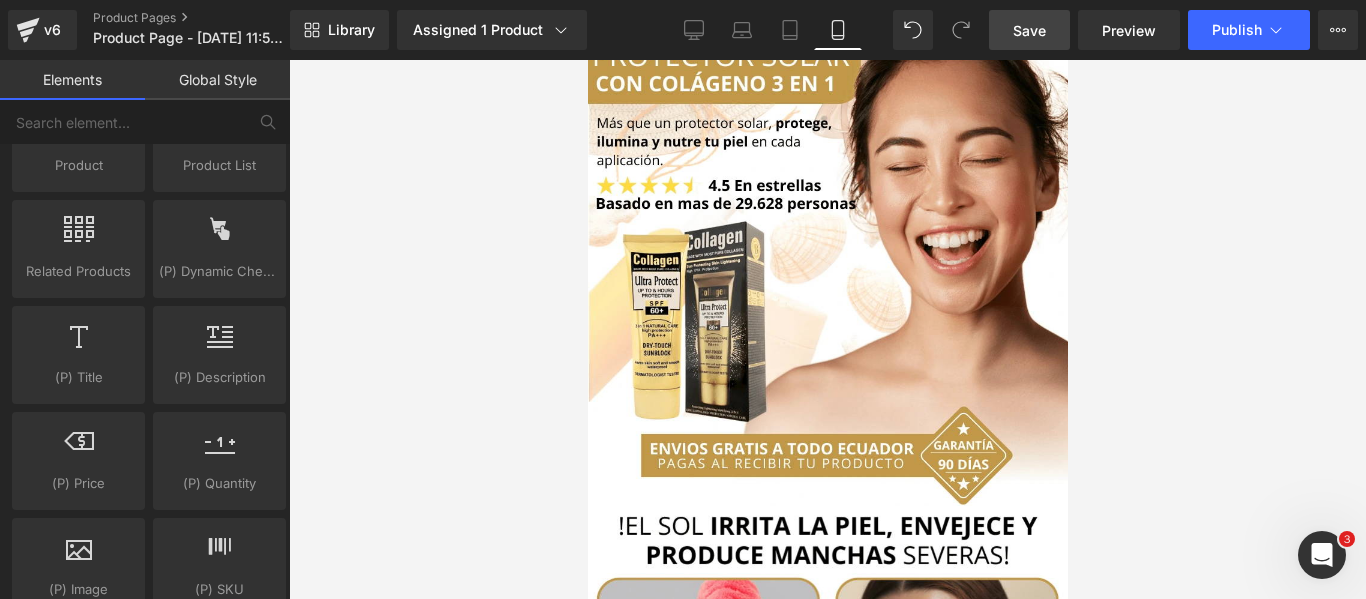 scroll, scrollTop: 0, scrollLeft: 0, axis: both 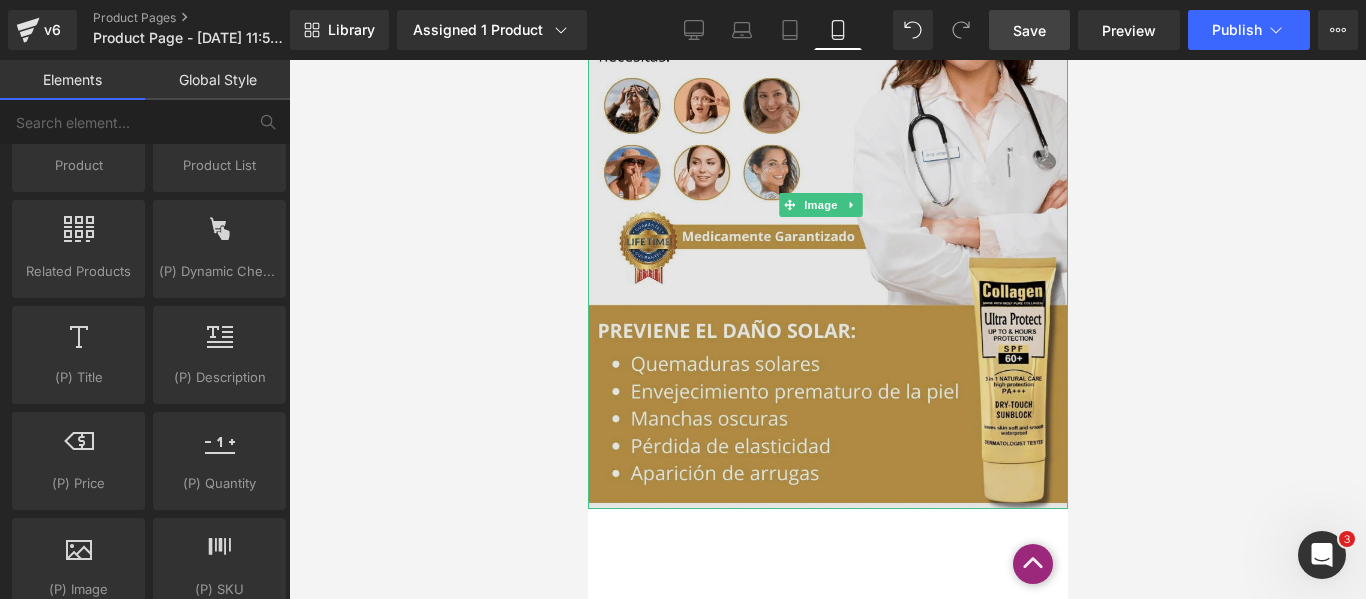 click at bounding box center [827, 204] 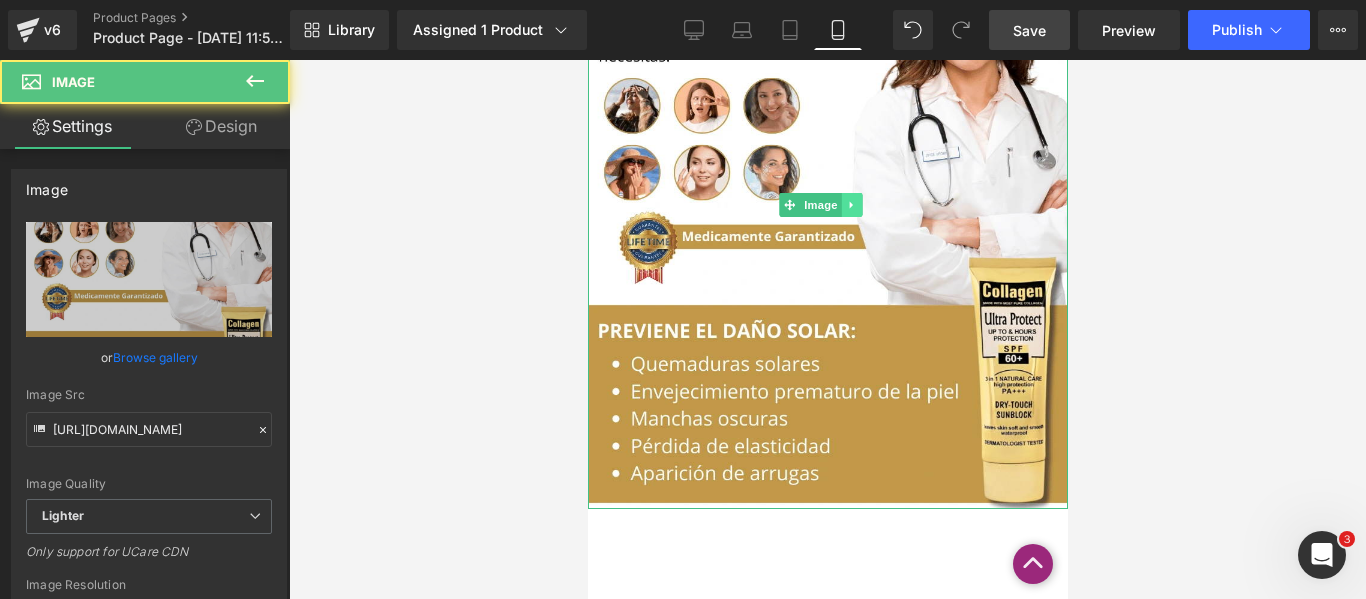 click 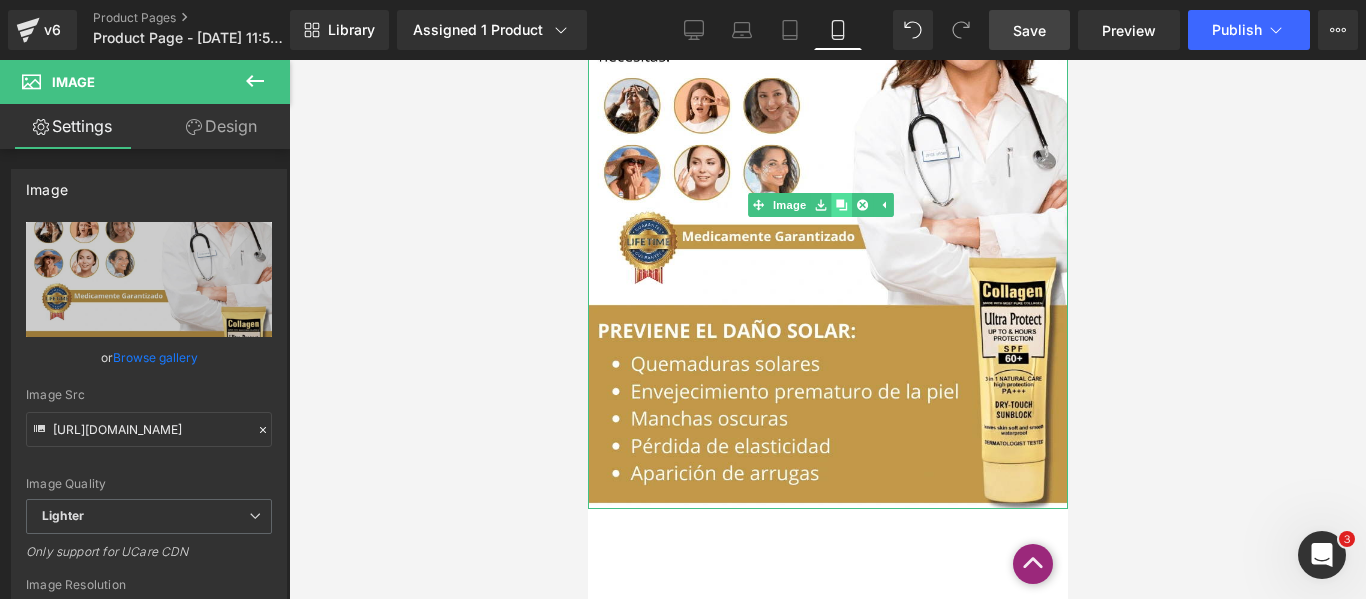 click at bounding box center [840, 205] 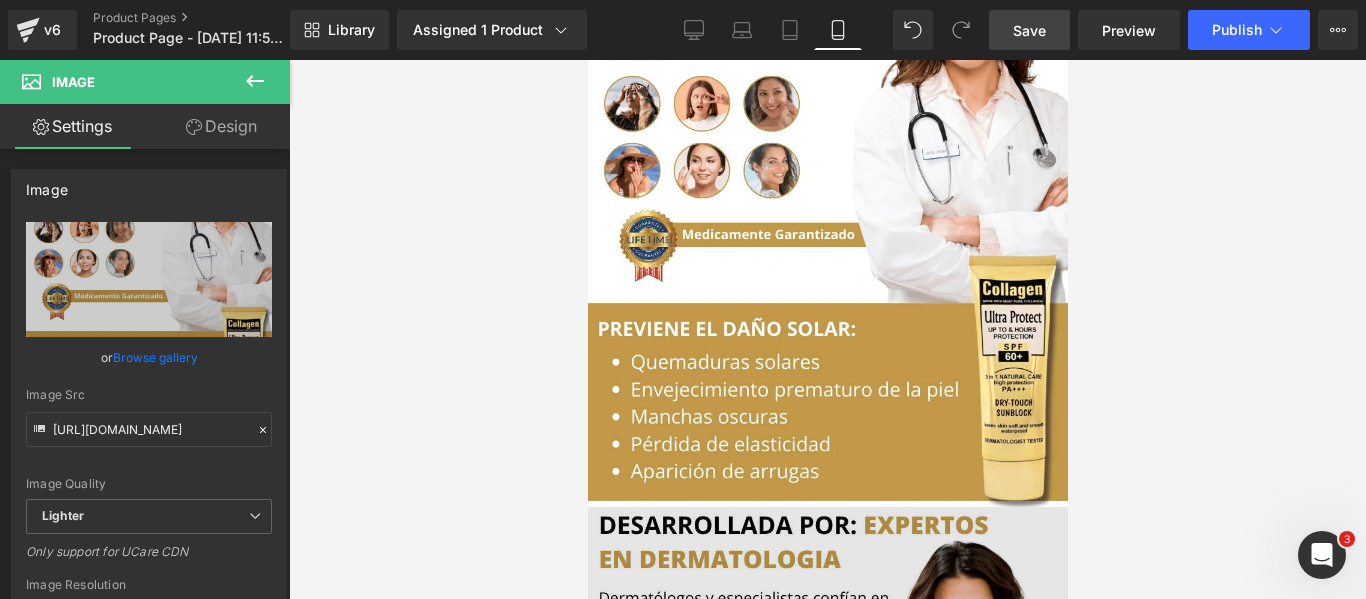 click at bounding box center (827, 811) 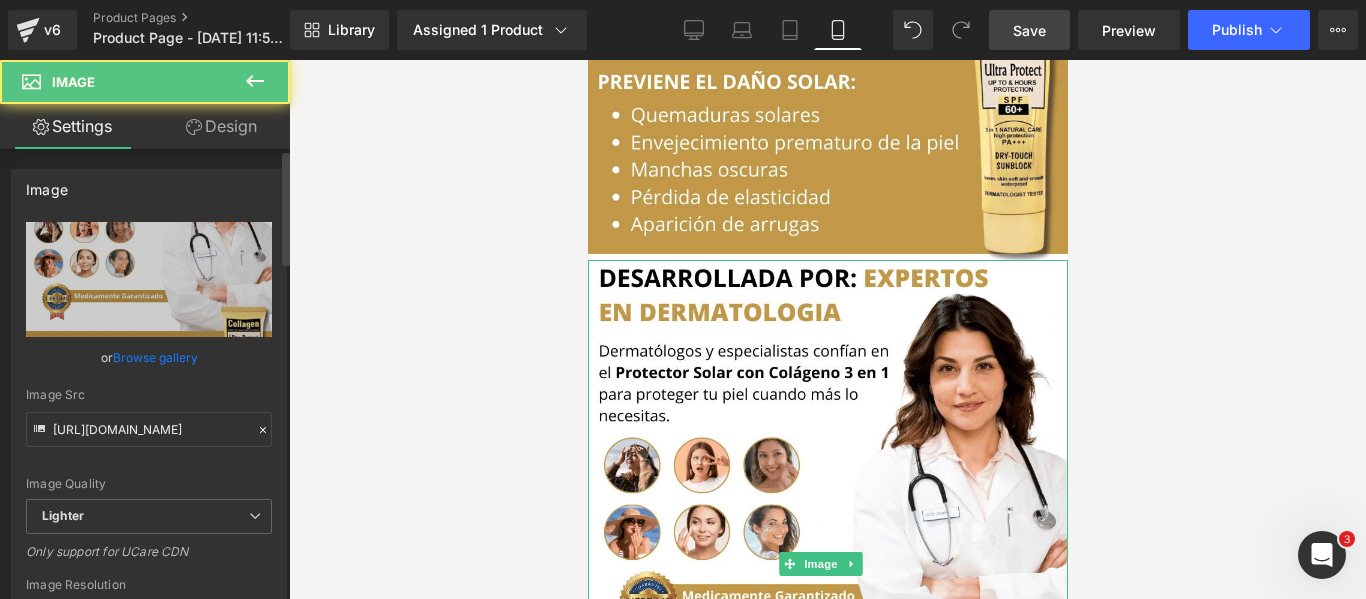 scroll, scrollTop: 3692, scrollLeft: 0, axis: vertical 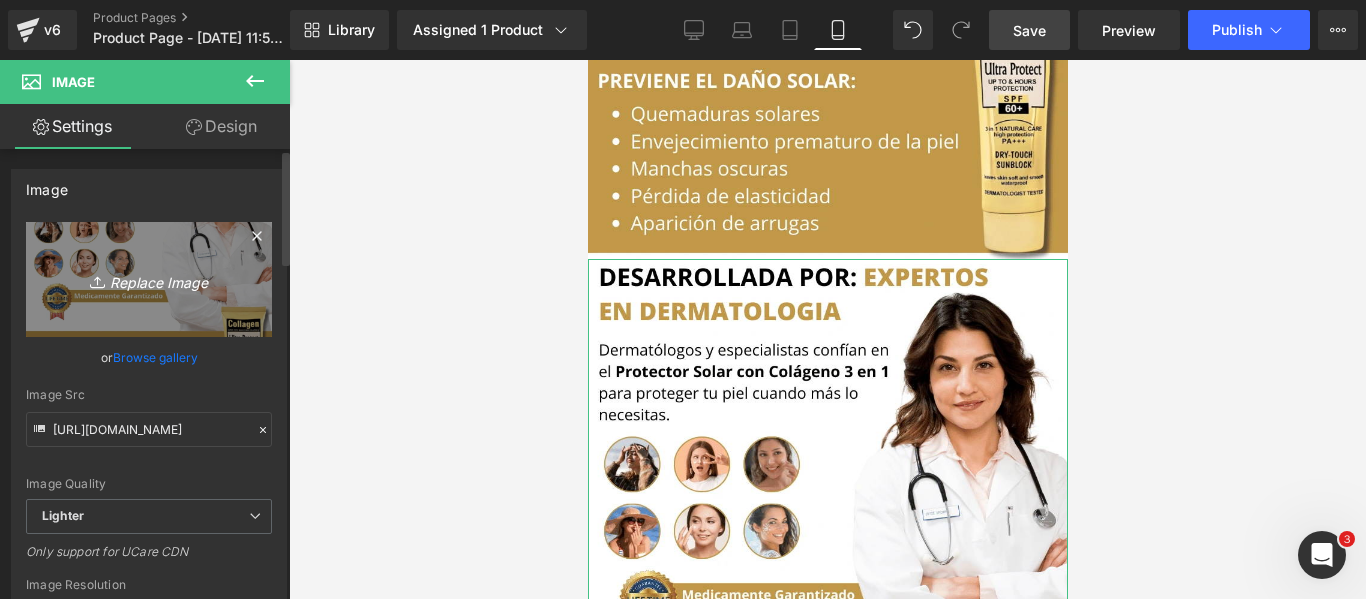 click on "Replace Image" at bounding box center (149, 279) 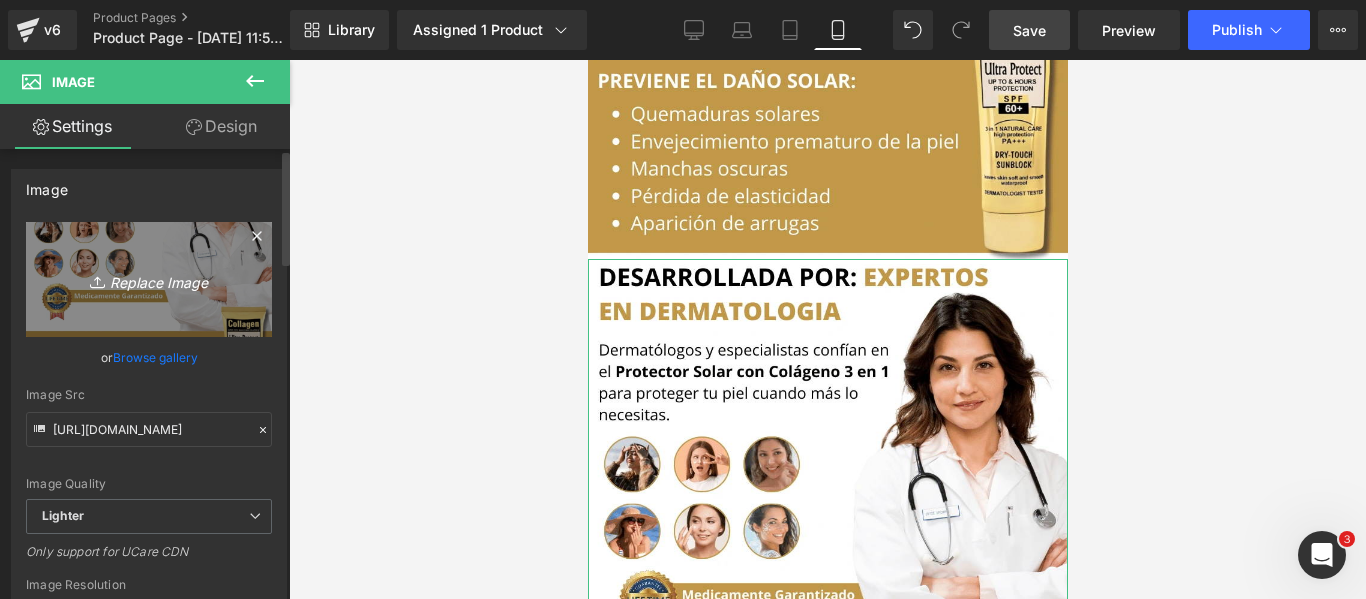 type on "C:\fakepath\Diseño sin título (5).webp" 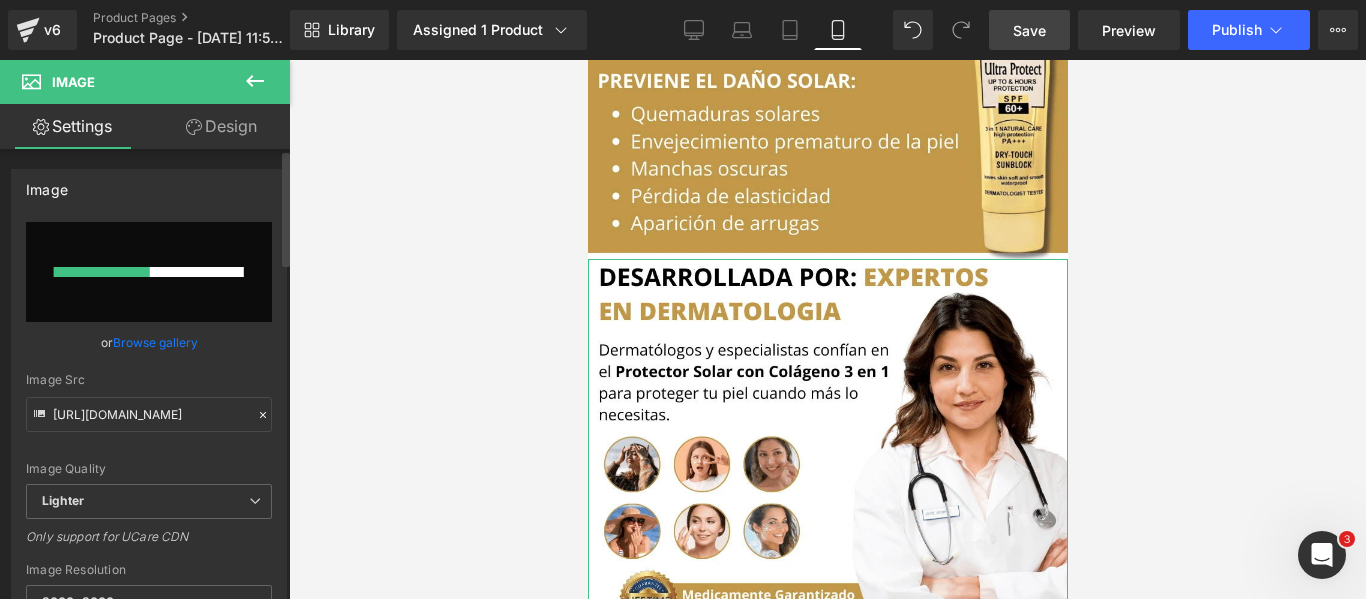 type 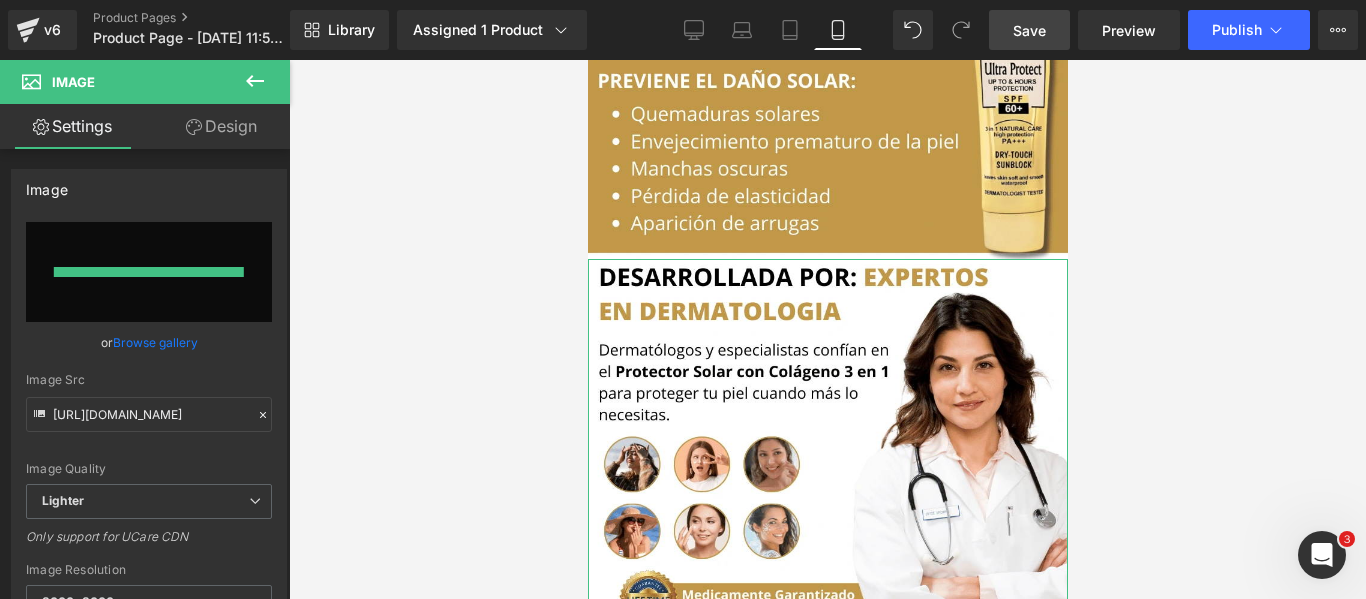 type on "https://ucarecdn.com/9bf373f6-a2d7-4b4c-bb7c-4164254a7c65/-/format/auto/-/preview/3000x3000/-/quality/lighter/Dise%C3%B1o%20sin%20t%C3%ADtulo%20_5_.webp" 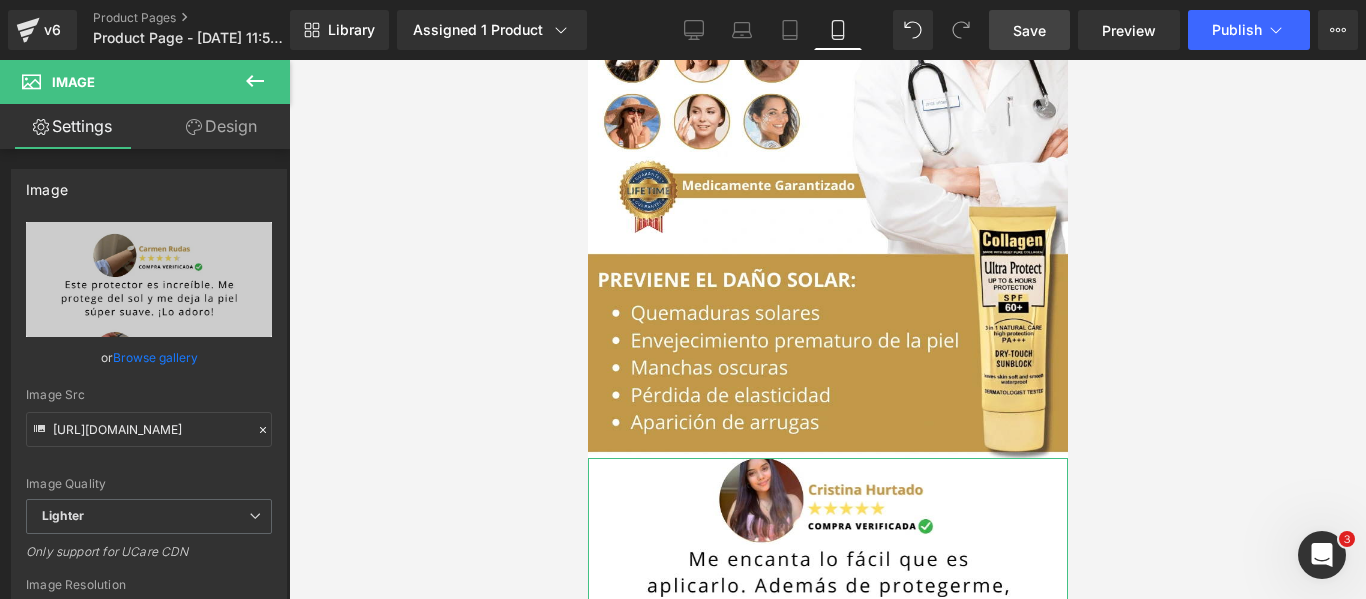 scroll, scrollTop: 3492, scrollLeft: 0, axis: vertical 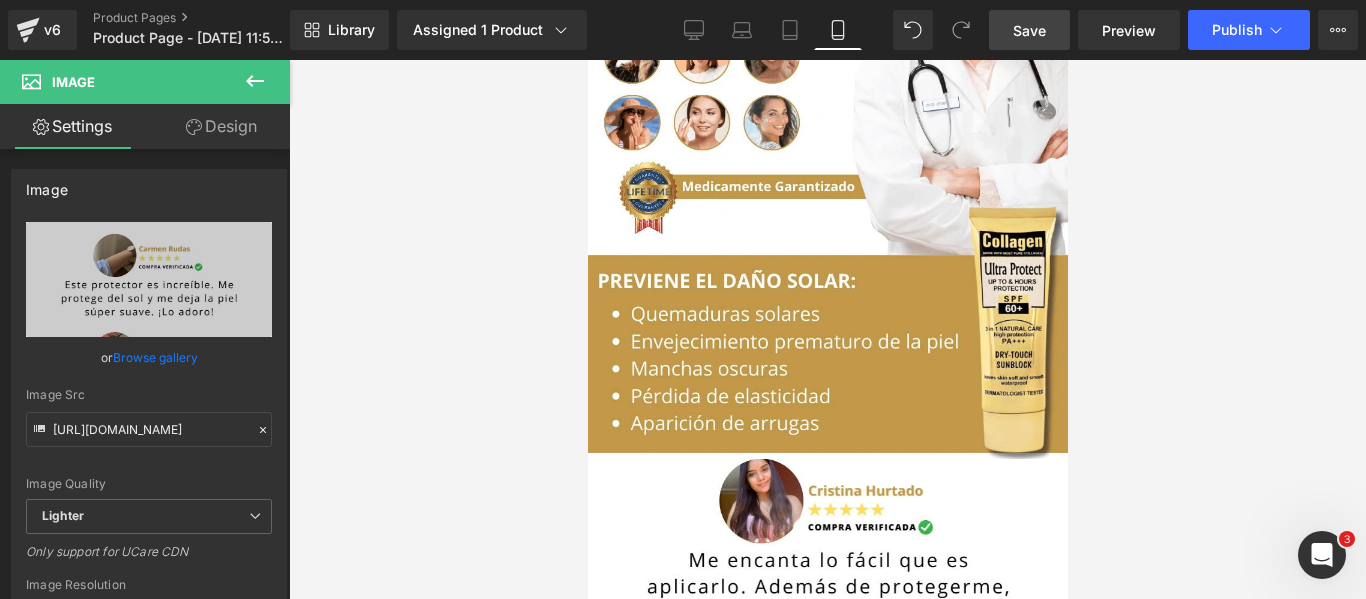 click on "Save" at bounding box center (1029, 30) 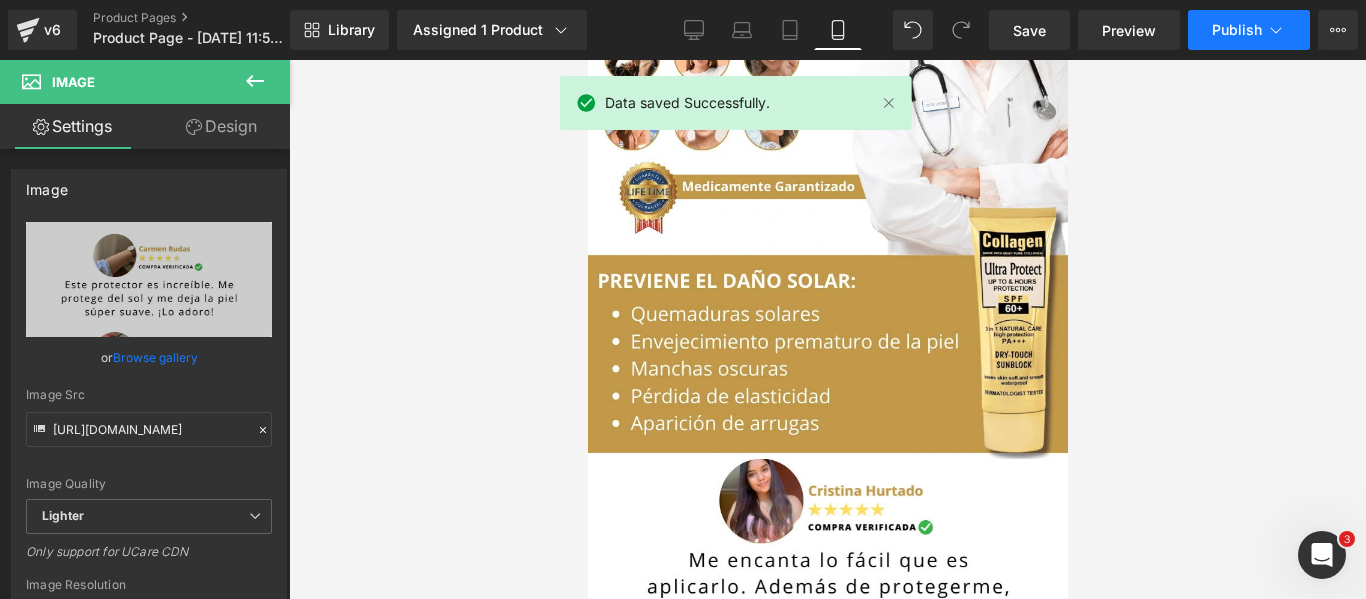 click on "Publish" at bounding box center (1249, 30) 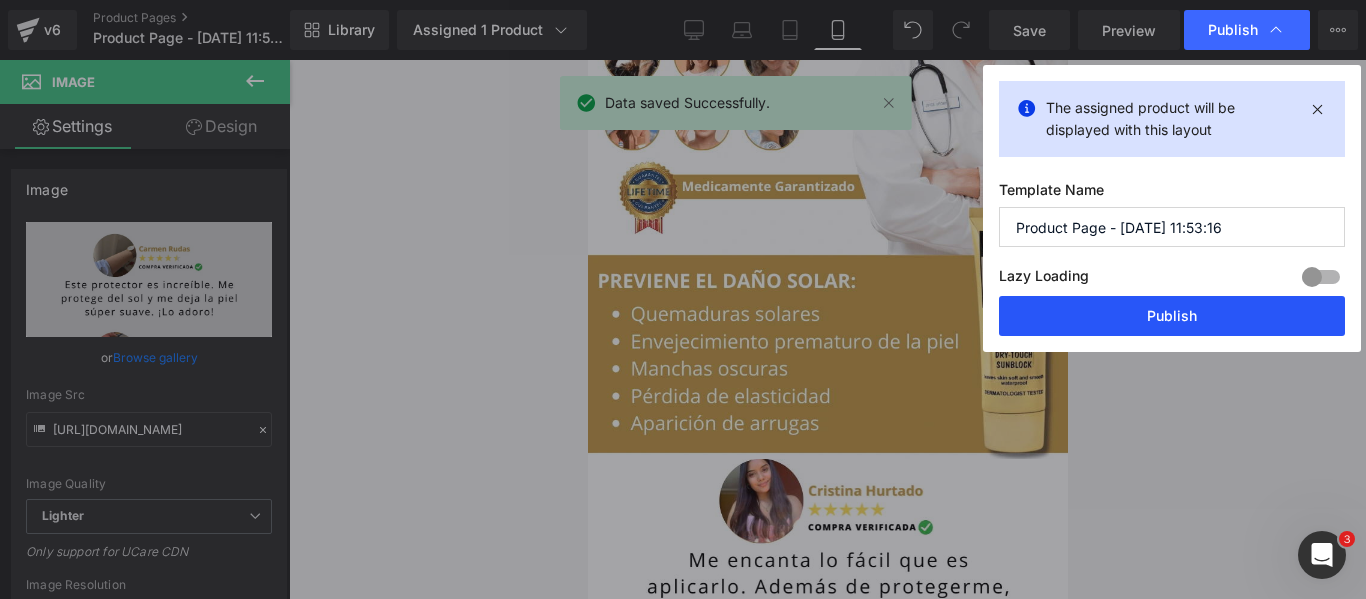 click on "Publish" at bounding box center (1172, 316) 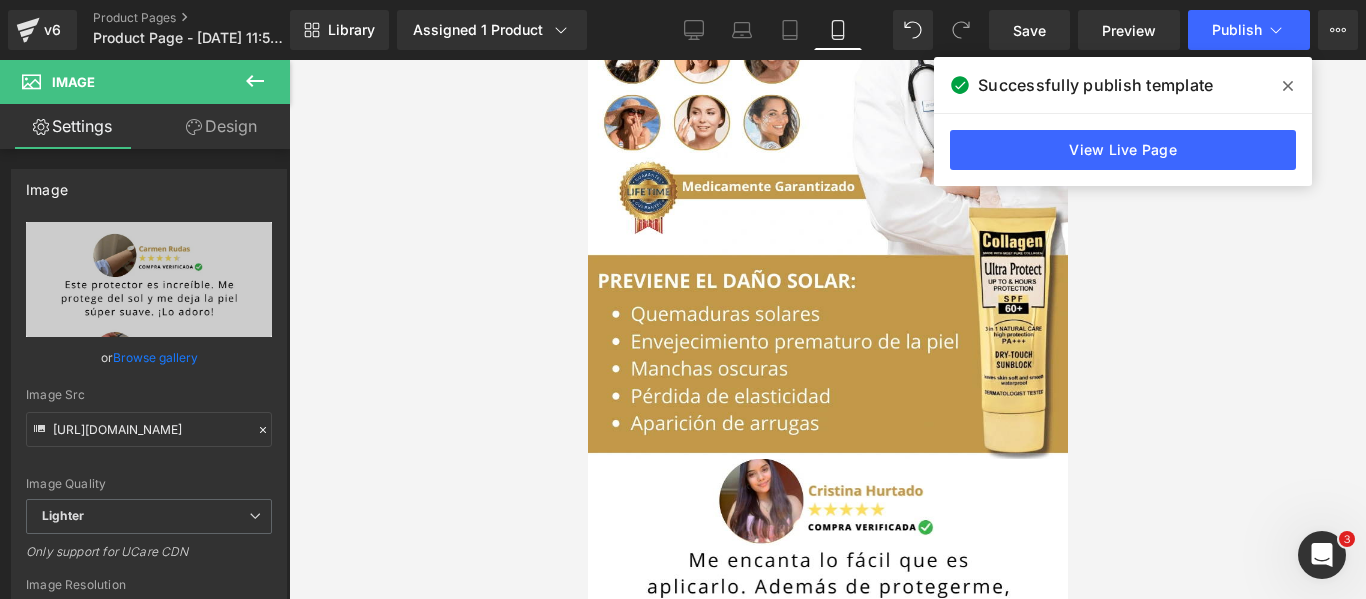 click at bounding box center [827, 329] 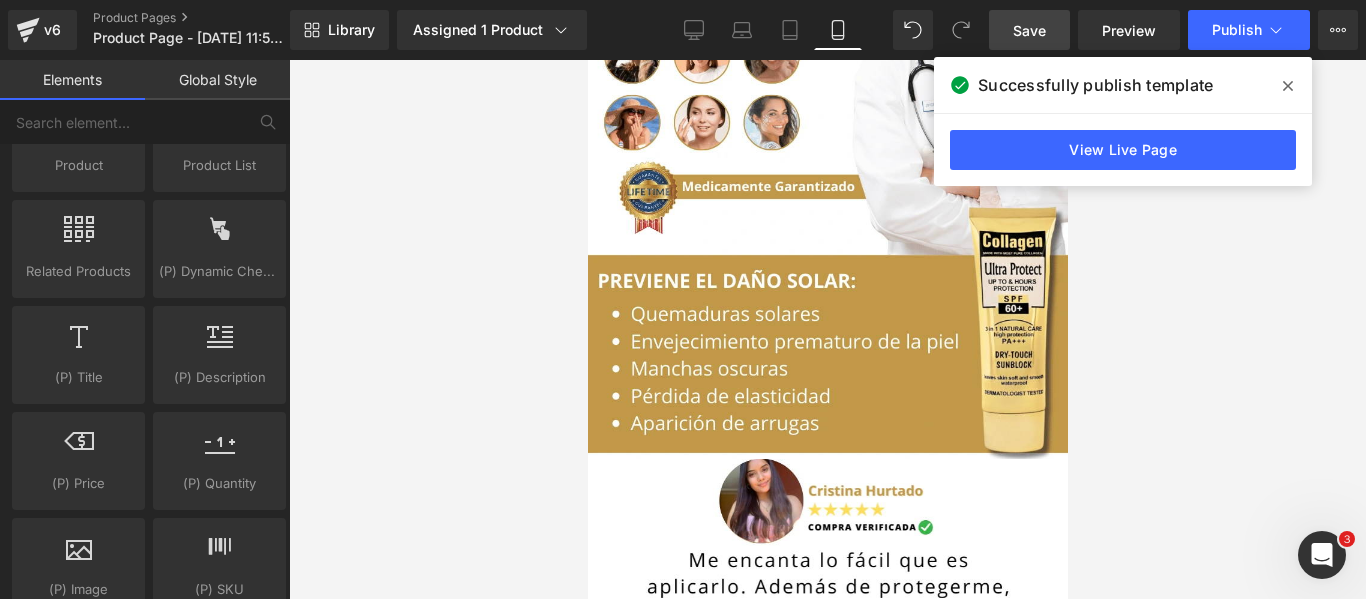 click on "Save" at bounding box center (1029, 30) 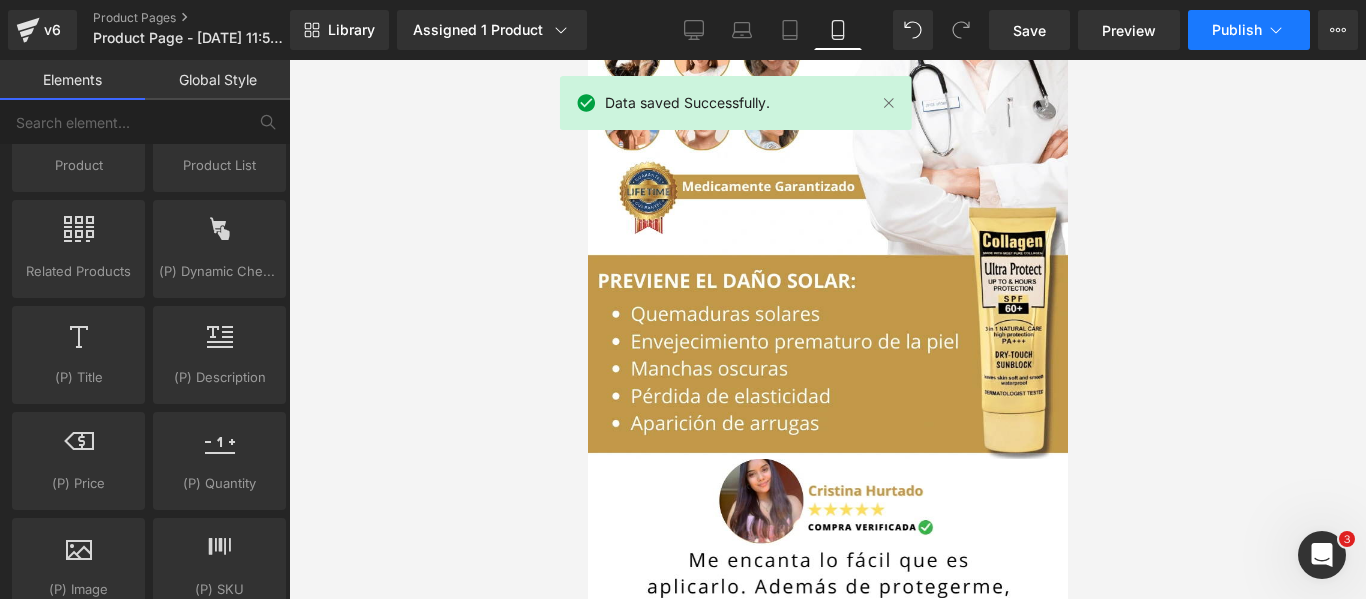 click on "Publish" at bounding box center (1249, 30) 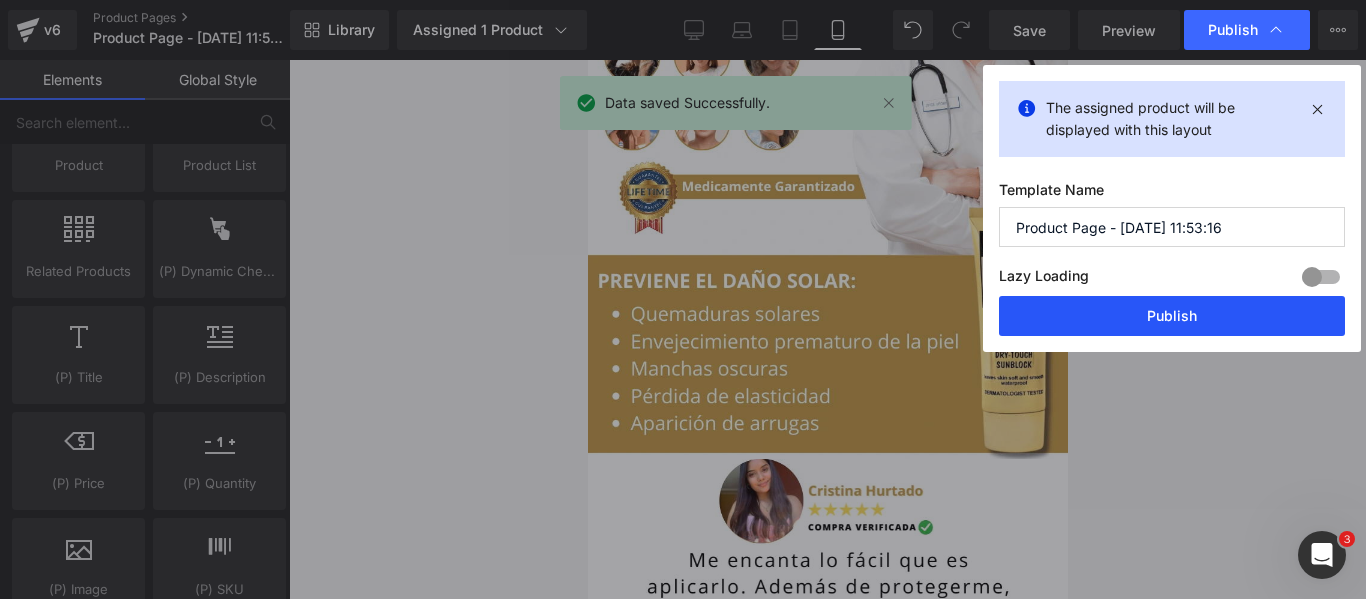 click on "Publish" at bounding box center (1172, 316) 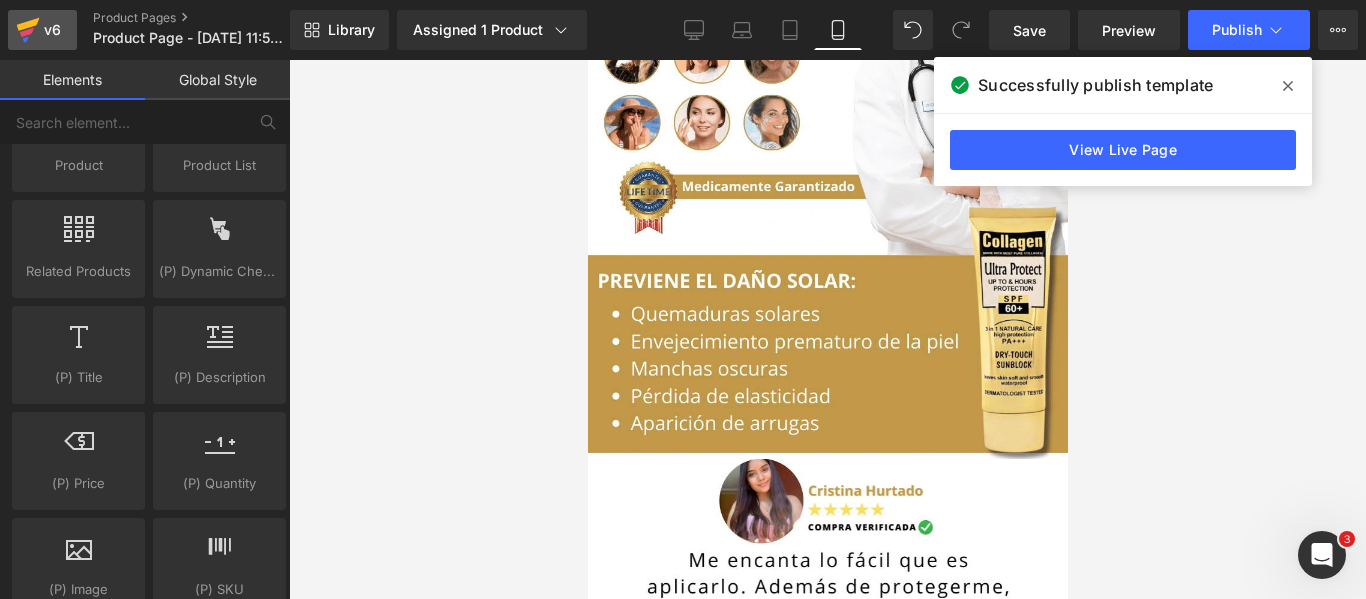 click 